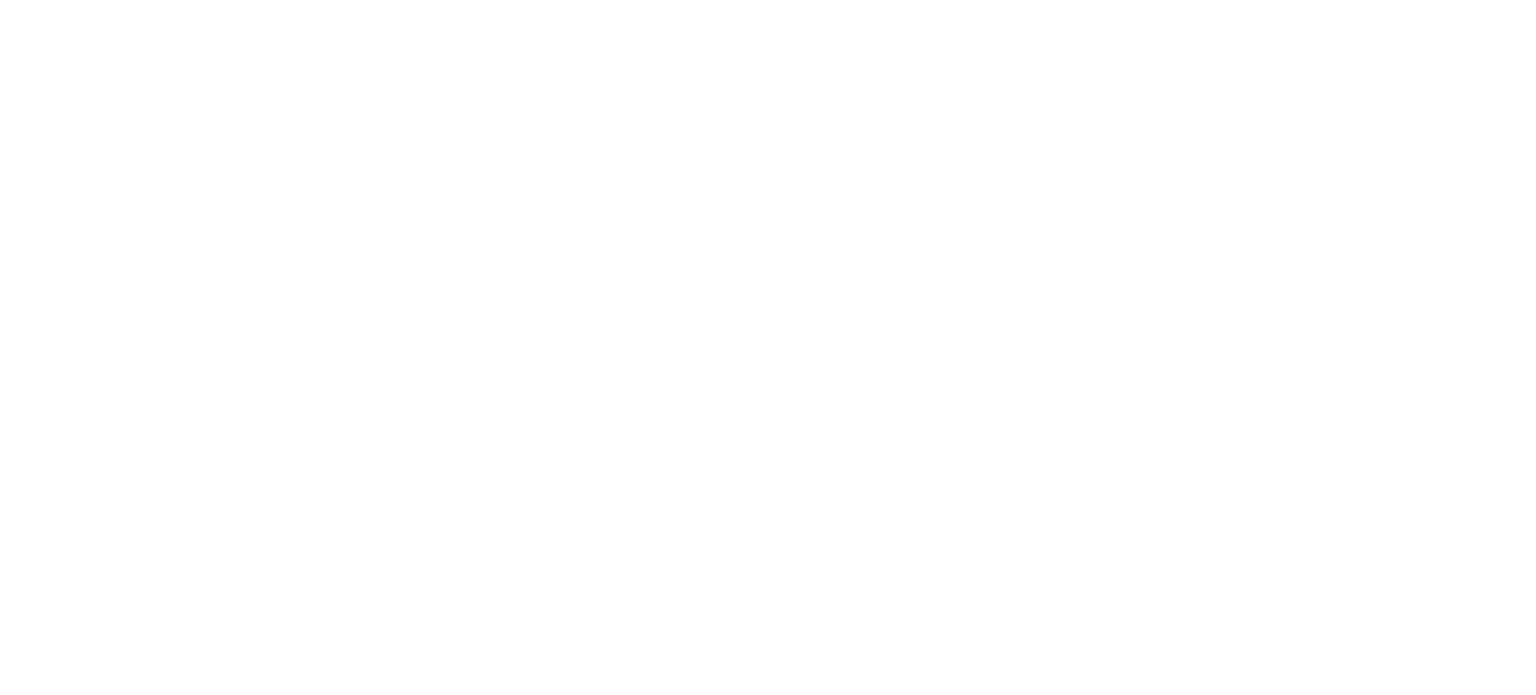 scroll, scrollTop: 0, scrollLeft: 0, axis: both 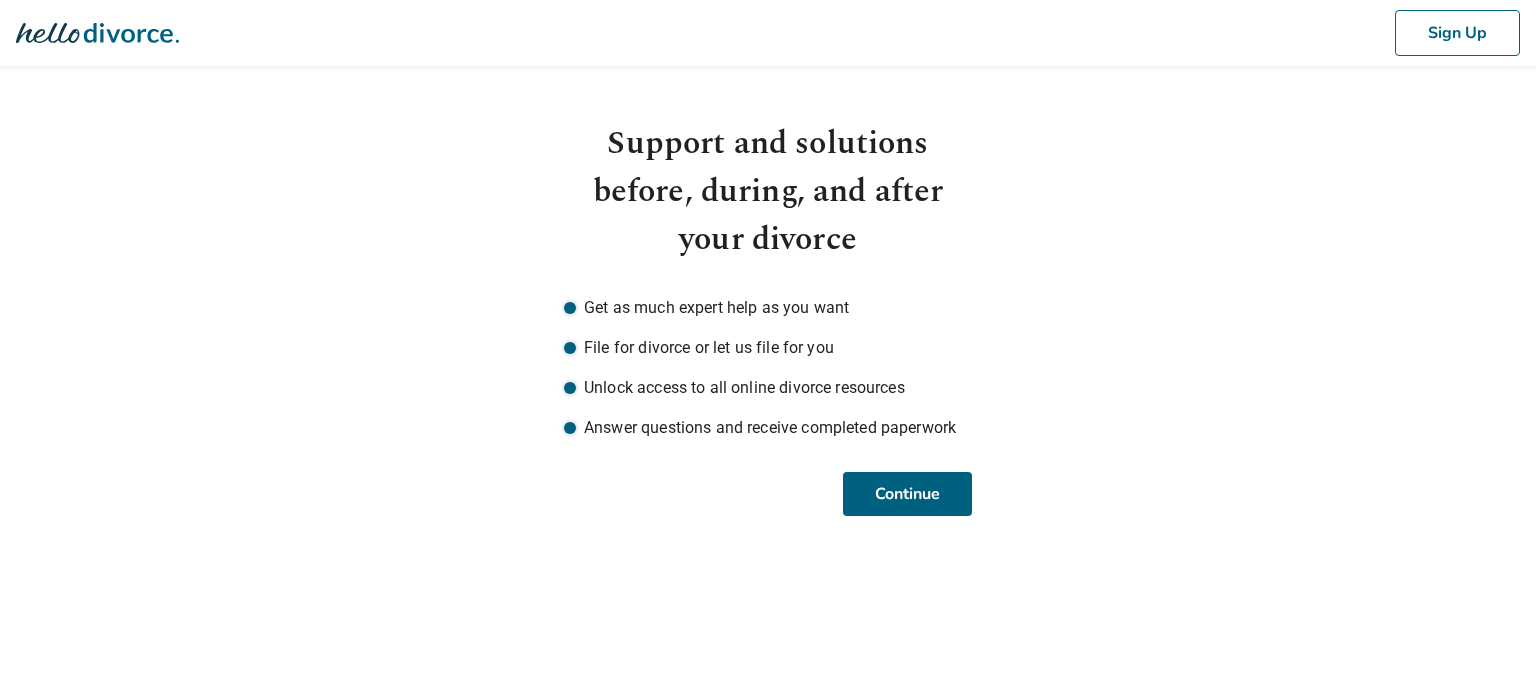 click on "Sign Up Support and solutions before, during, and after your divorce Get as much expert help as you want File for divorce or let us file for you Unlock access to all online divorce resources Answer questions and receive completed paperwork Continue" at bounding box center (768, 282) 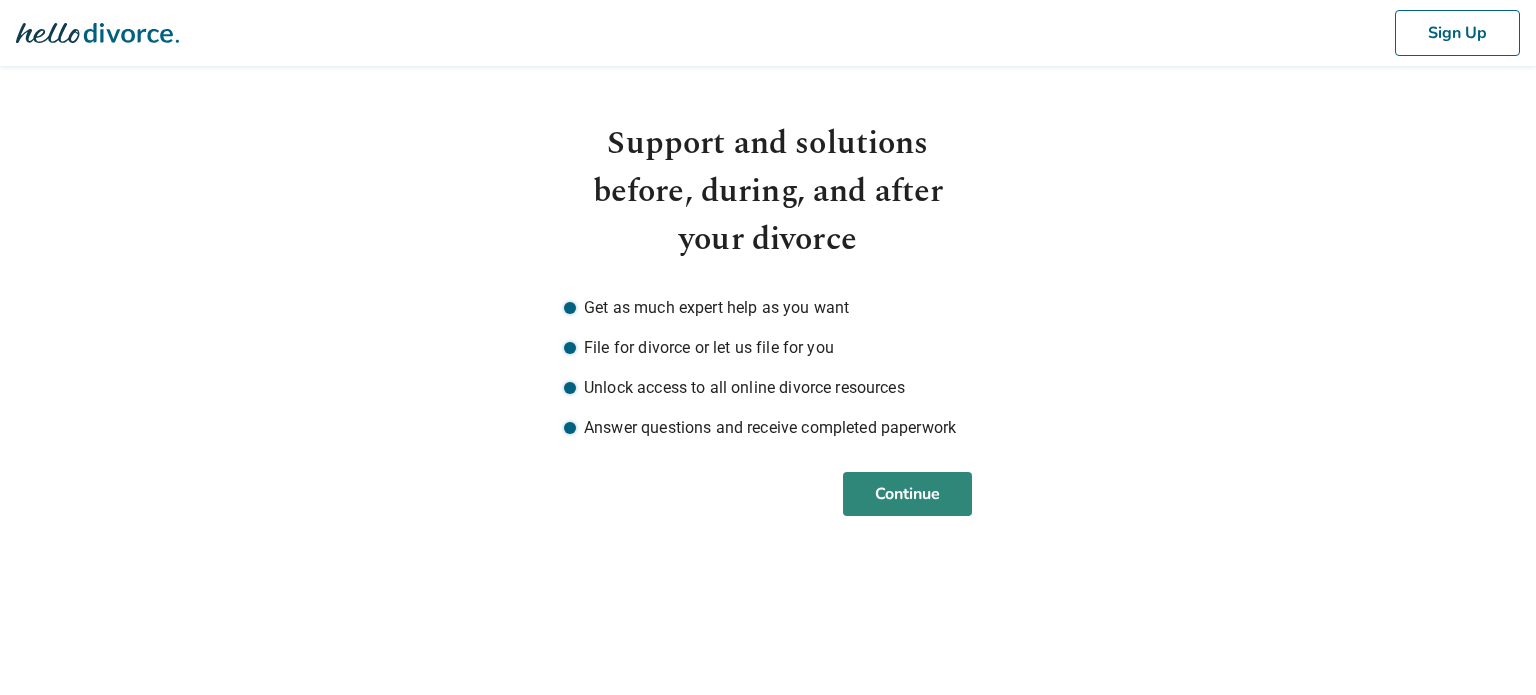 click on "Continue" at bounding box center [907, 494] 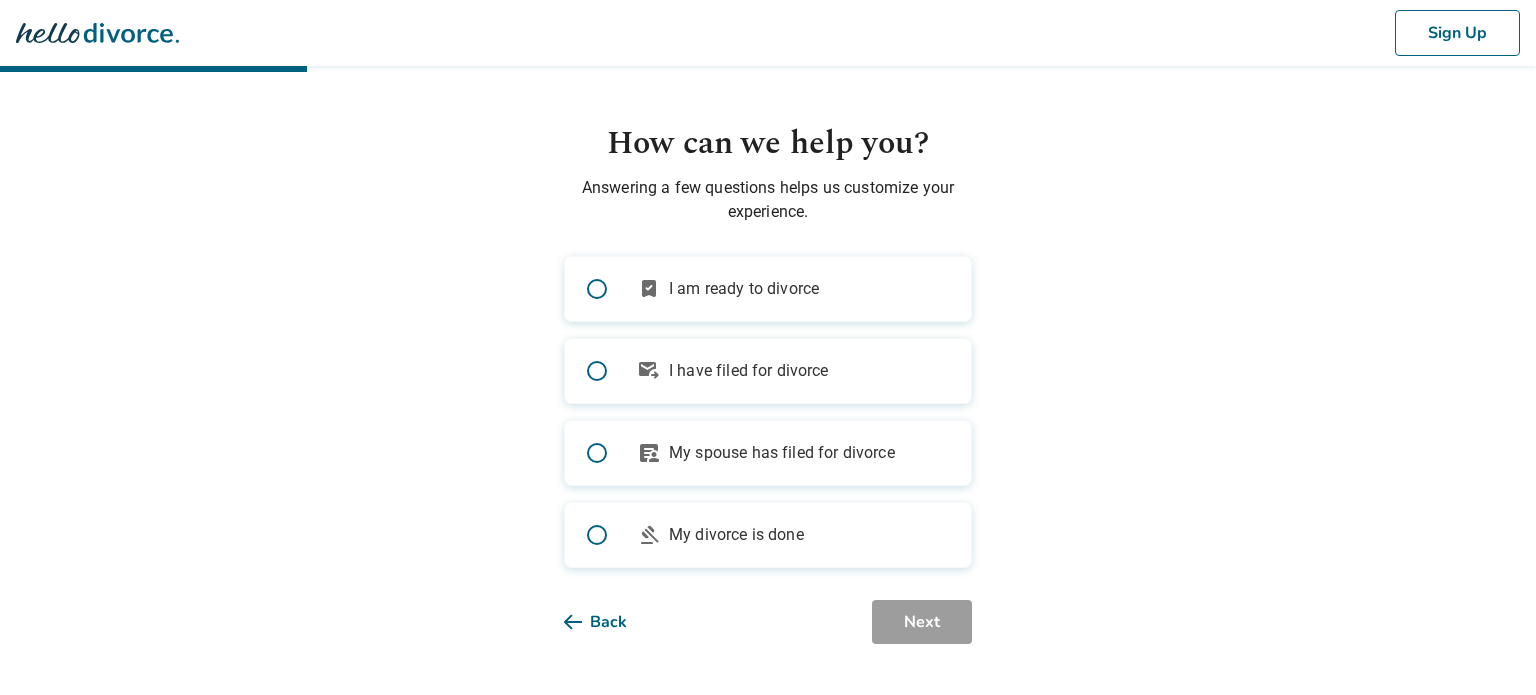 click on "My spouse has filed for divorce" at bounding box center (782, 453) 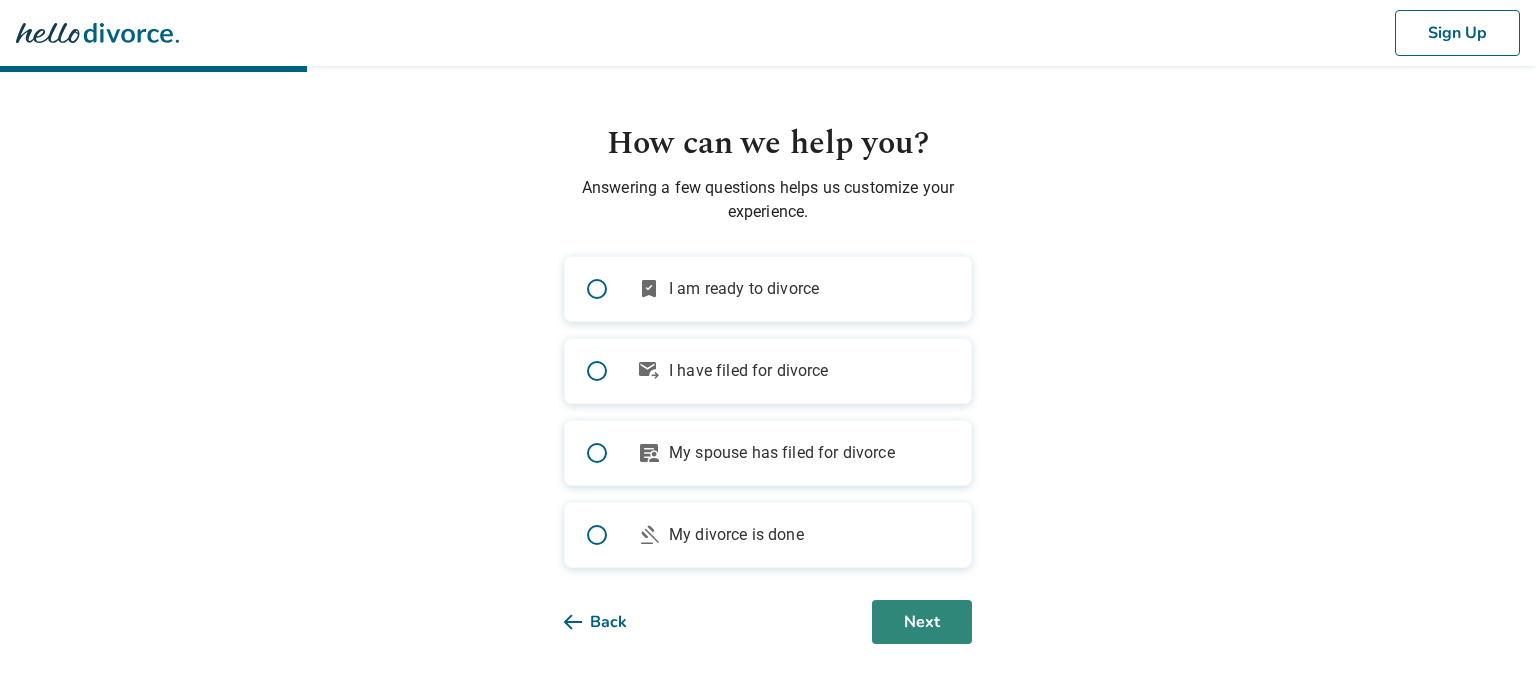 click on "Next" at bounding box center (922, 622) 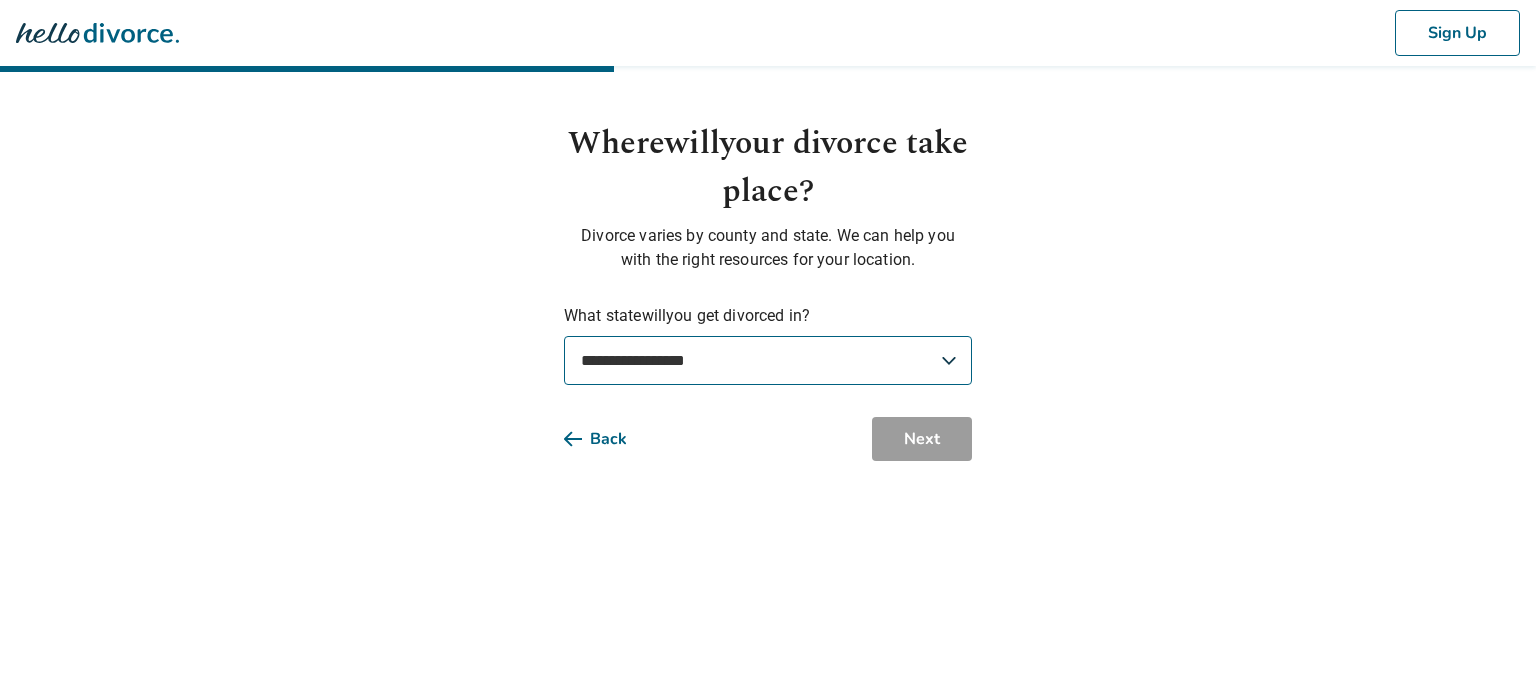 click on "**********" at bounding box center [768, 360] 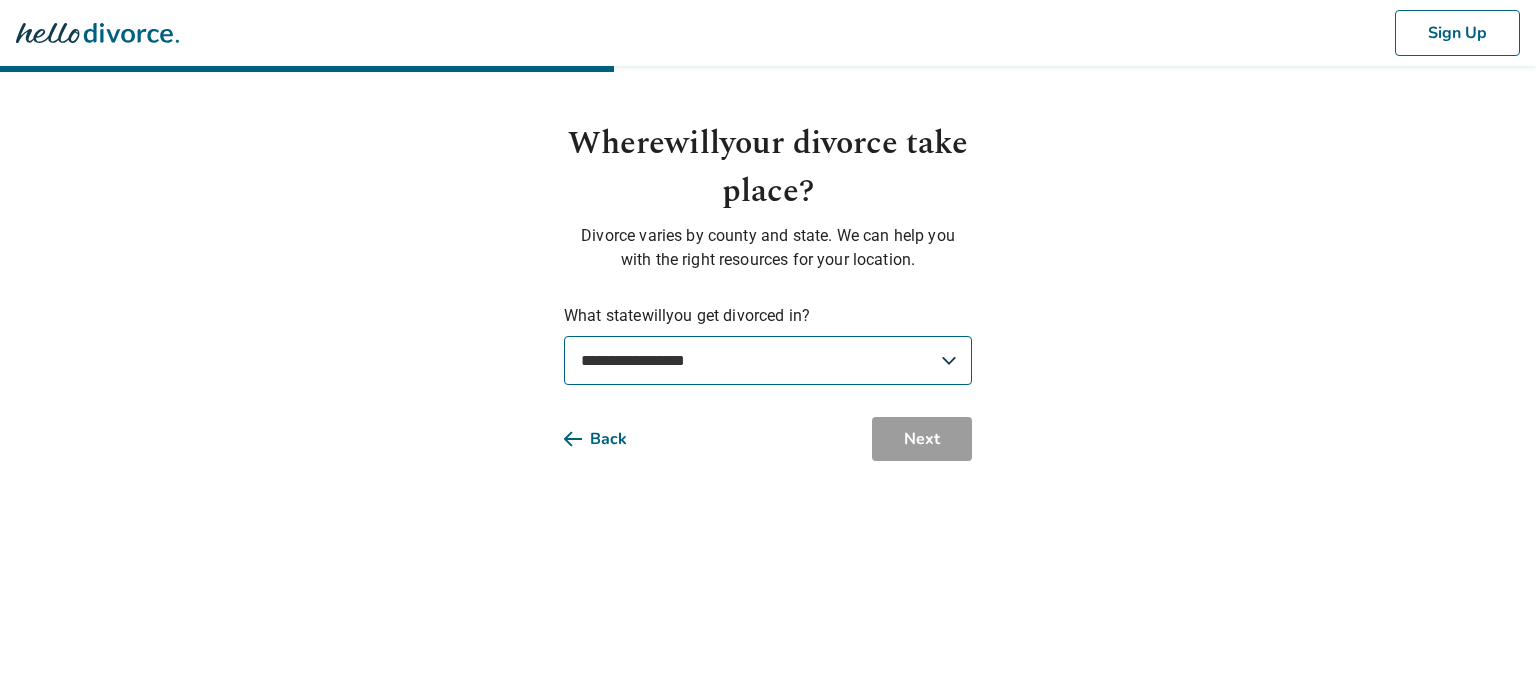 select on "**" 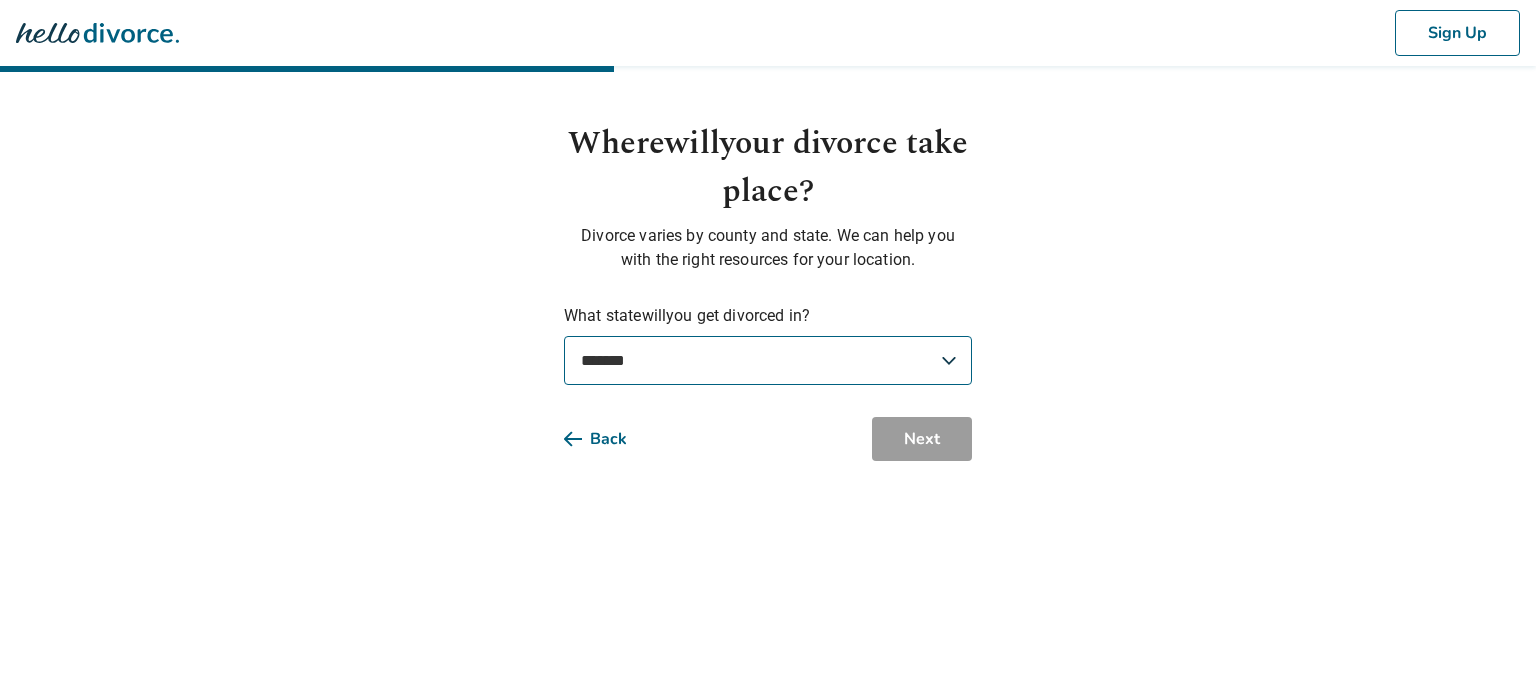 click on "**********" at bounding box center (768, 360) 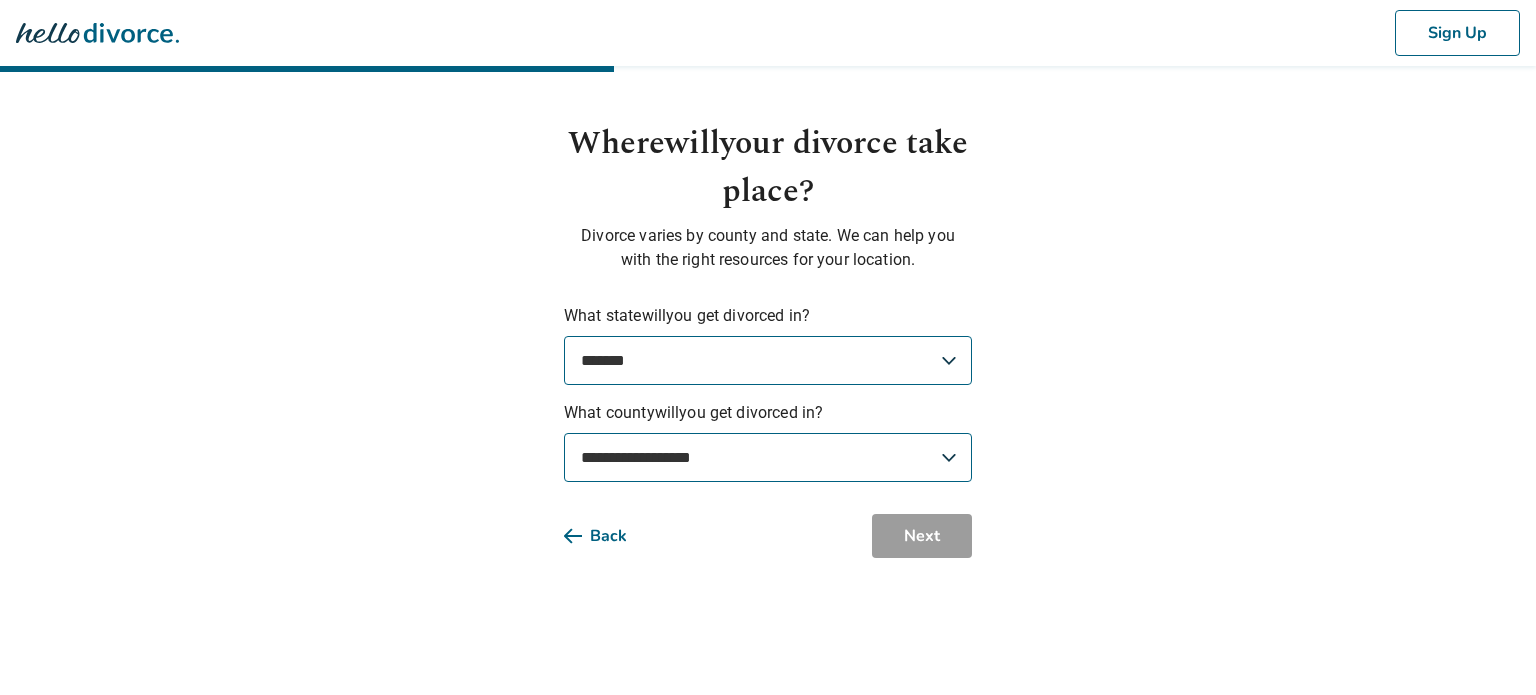 click on "**********" at bounding box center (768, 457) 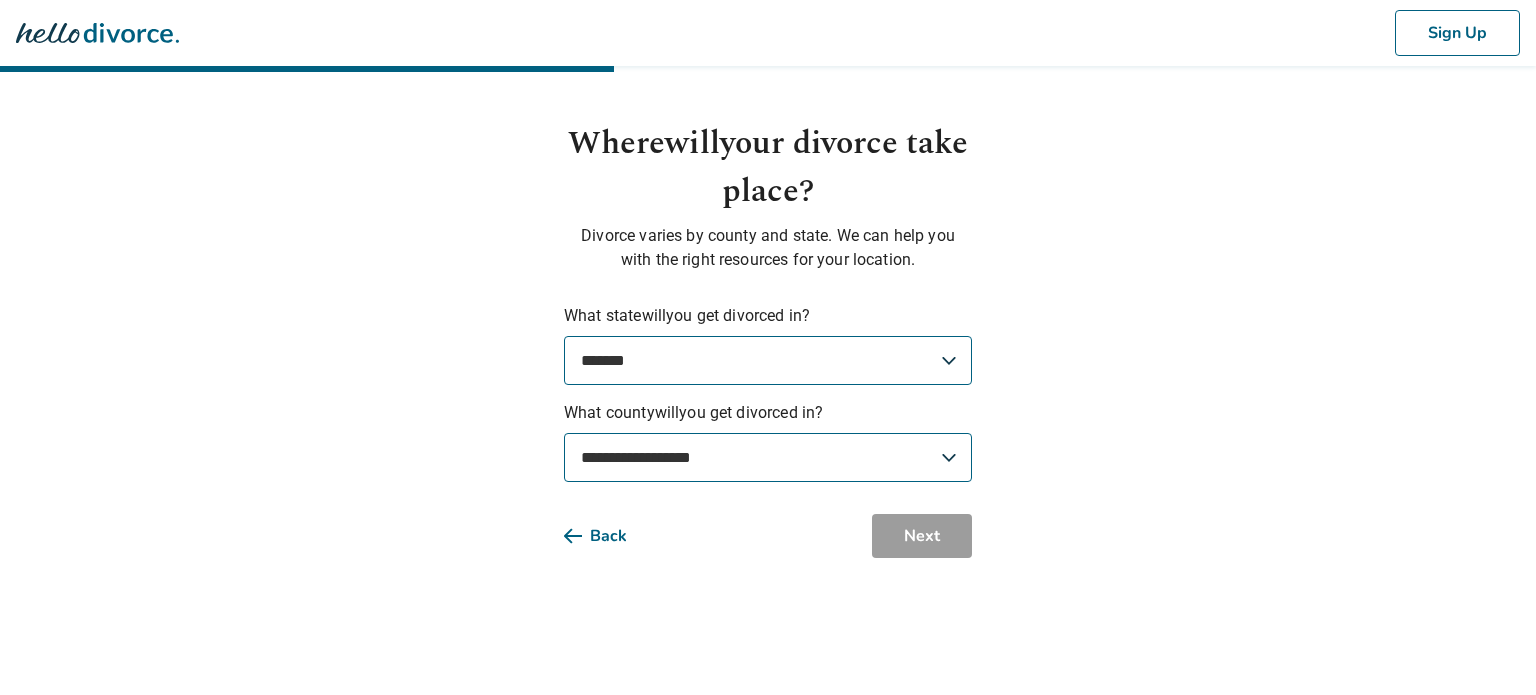 select on "********" 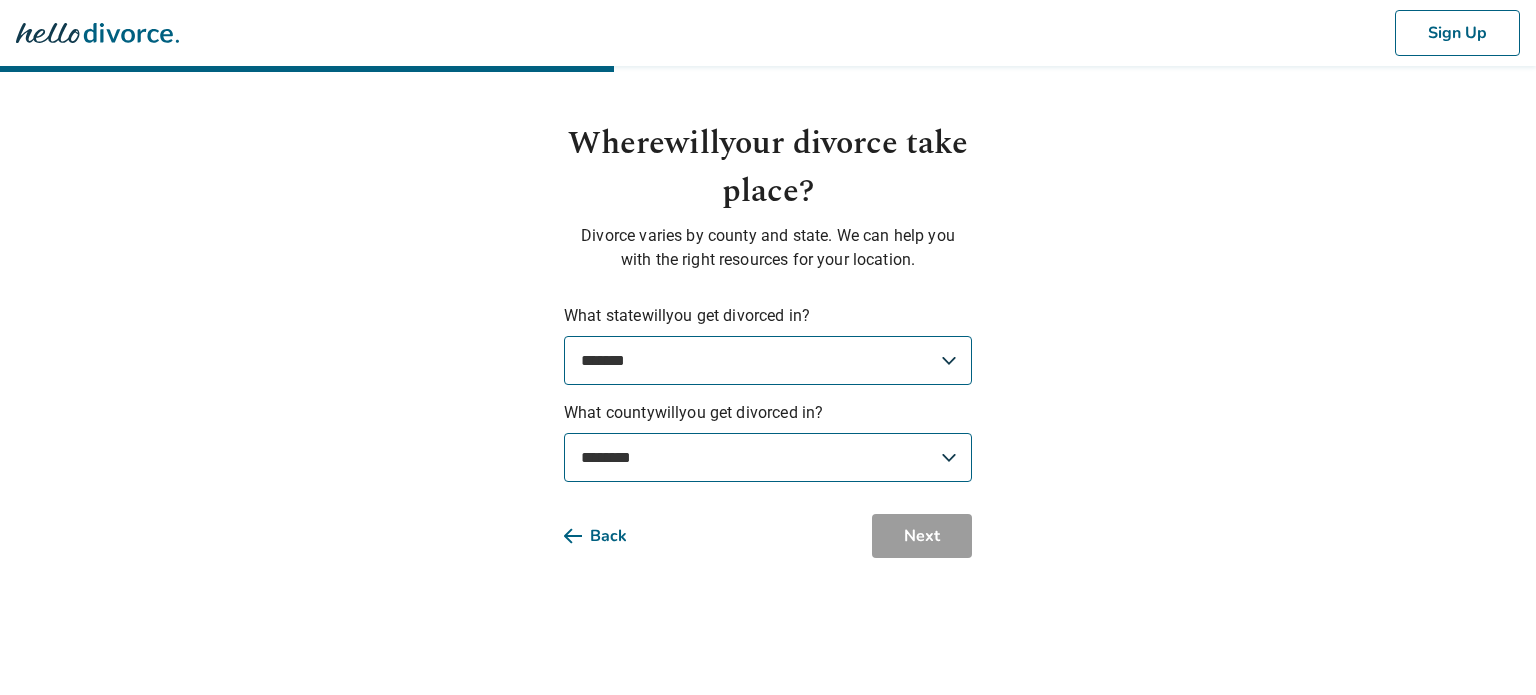 click on "**********" at bounding box center [768, 457] 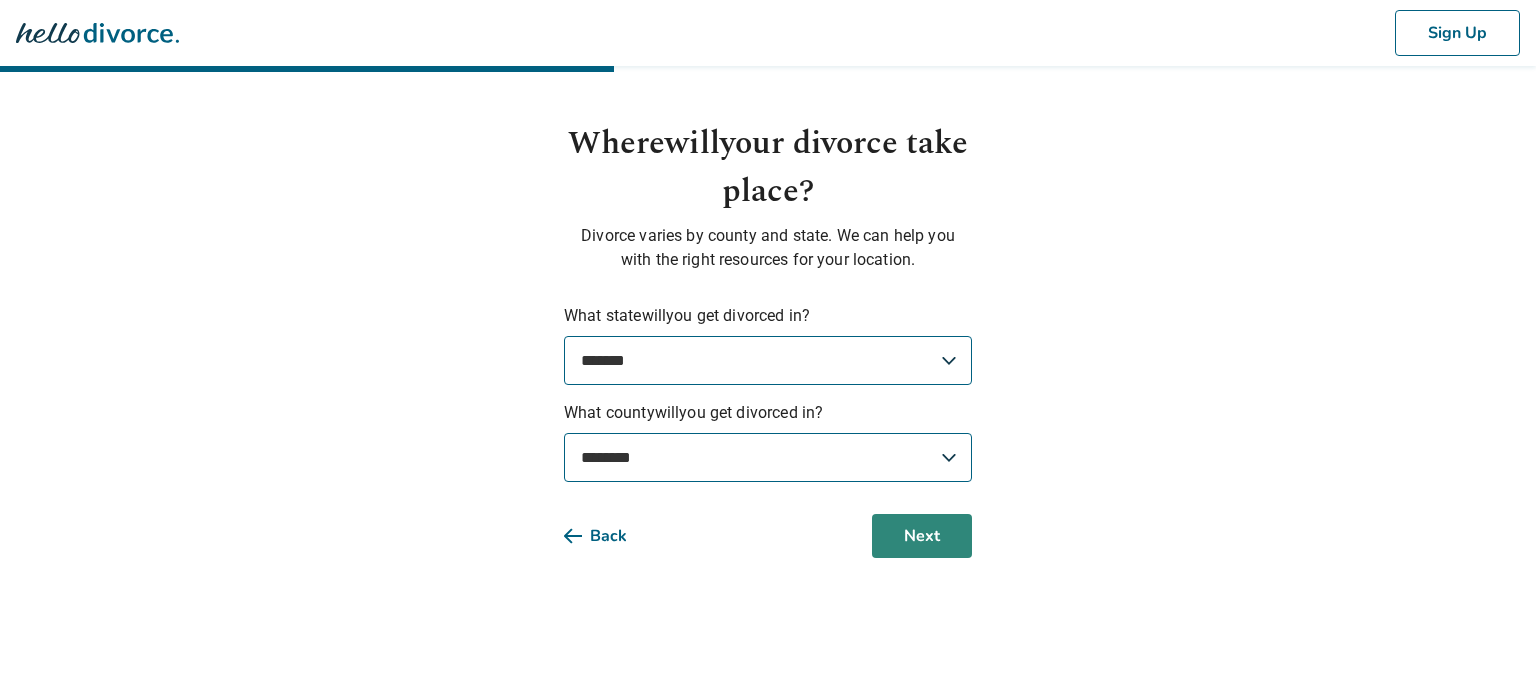 click on "Next" at bounding box center [922, 536] 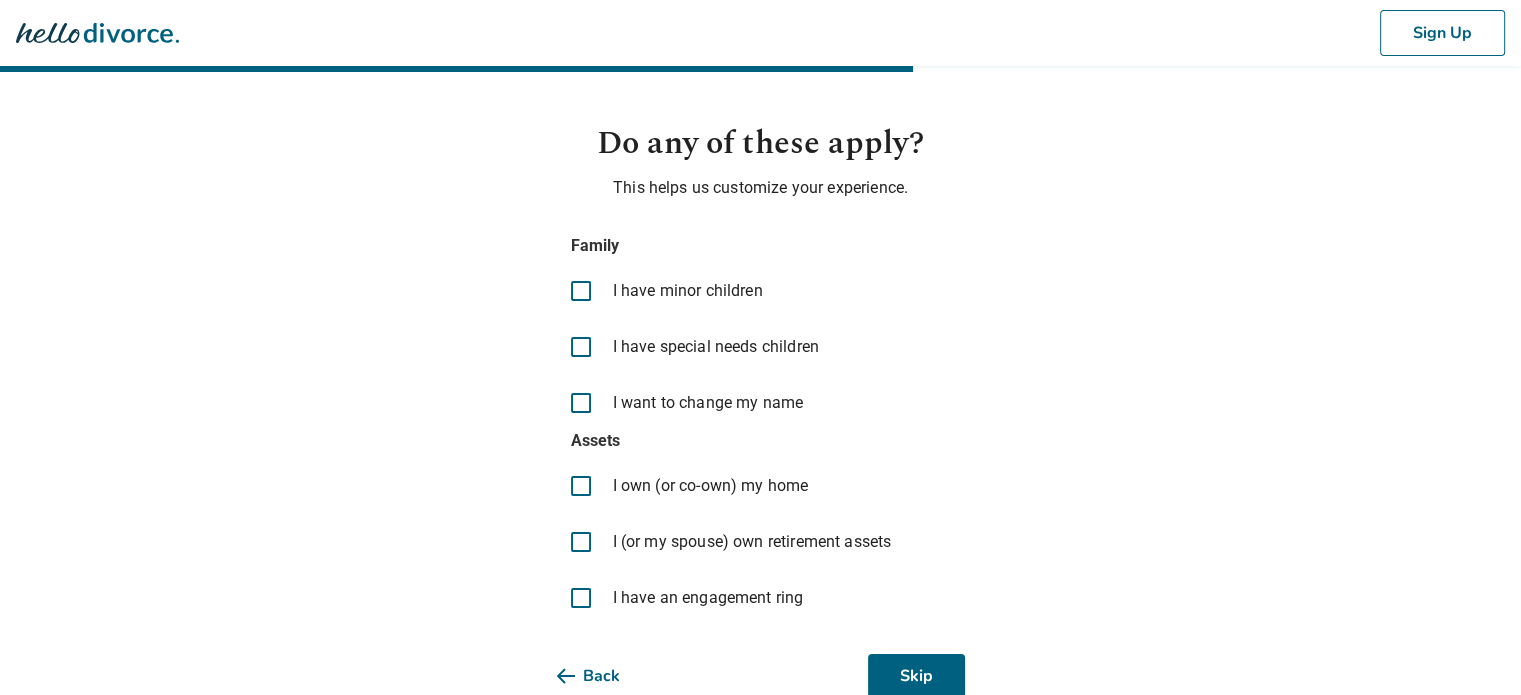 scroll, scrollTop: 50, scrollLeft: 0, axis: vertical 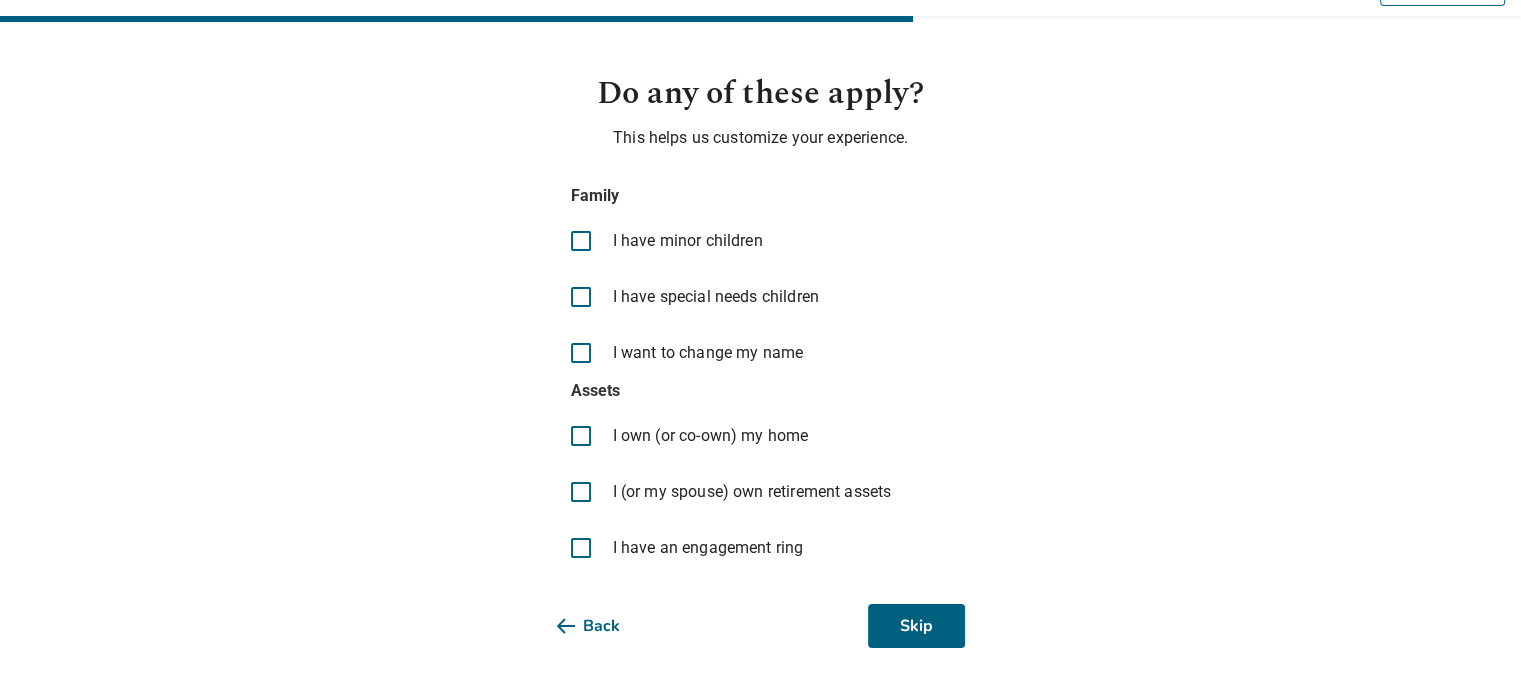 click on "I own (or co-own) my home" at bounding box center (711, 436) 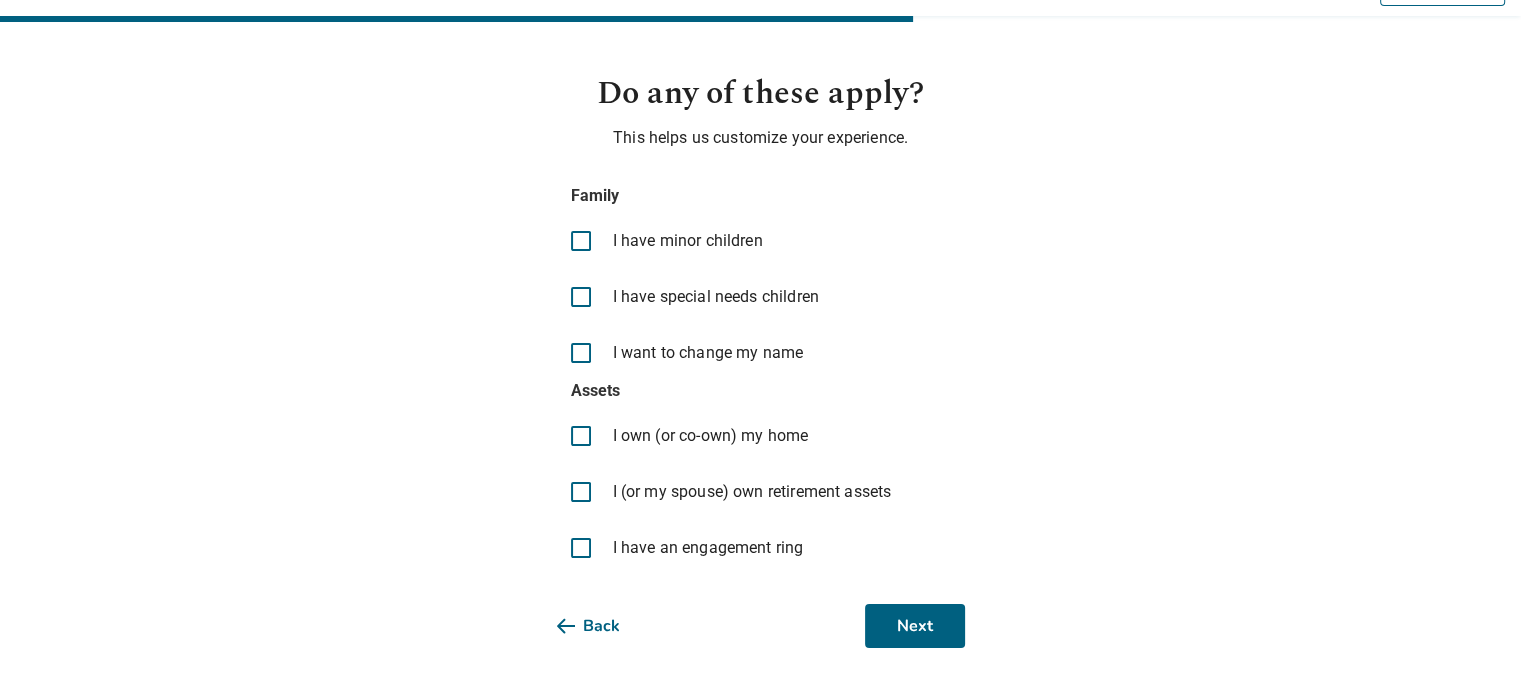 click at bounding box center [581, 548] 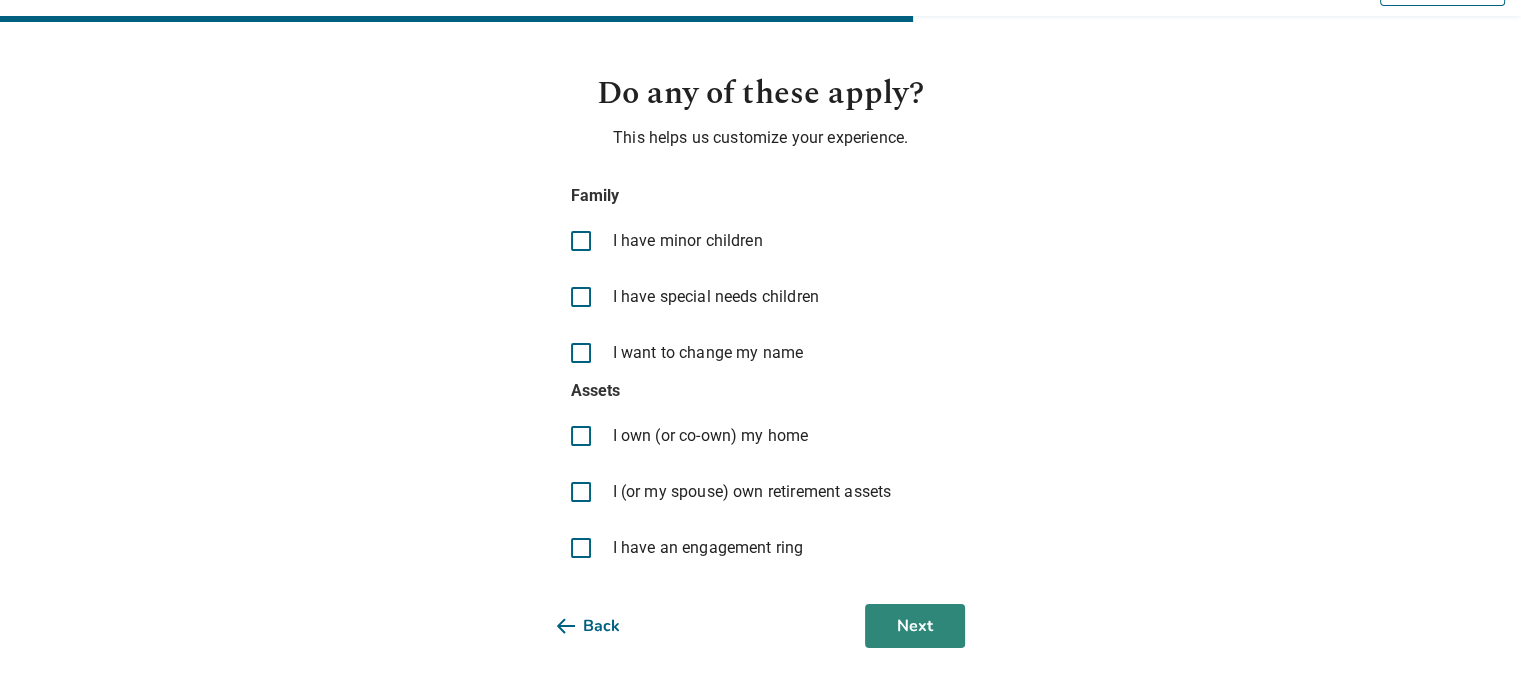 click on "Next" at bounding box center (915, 626) 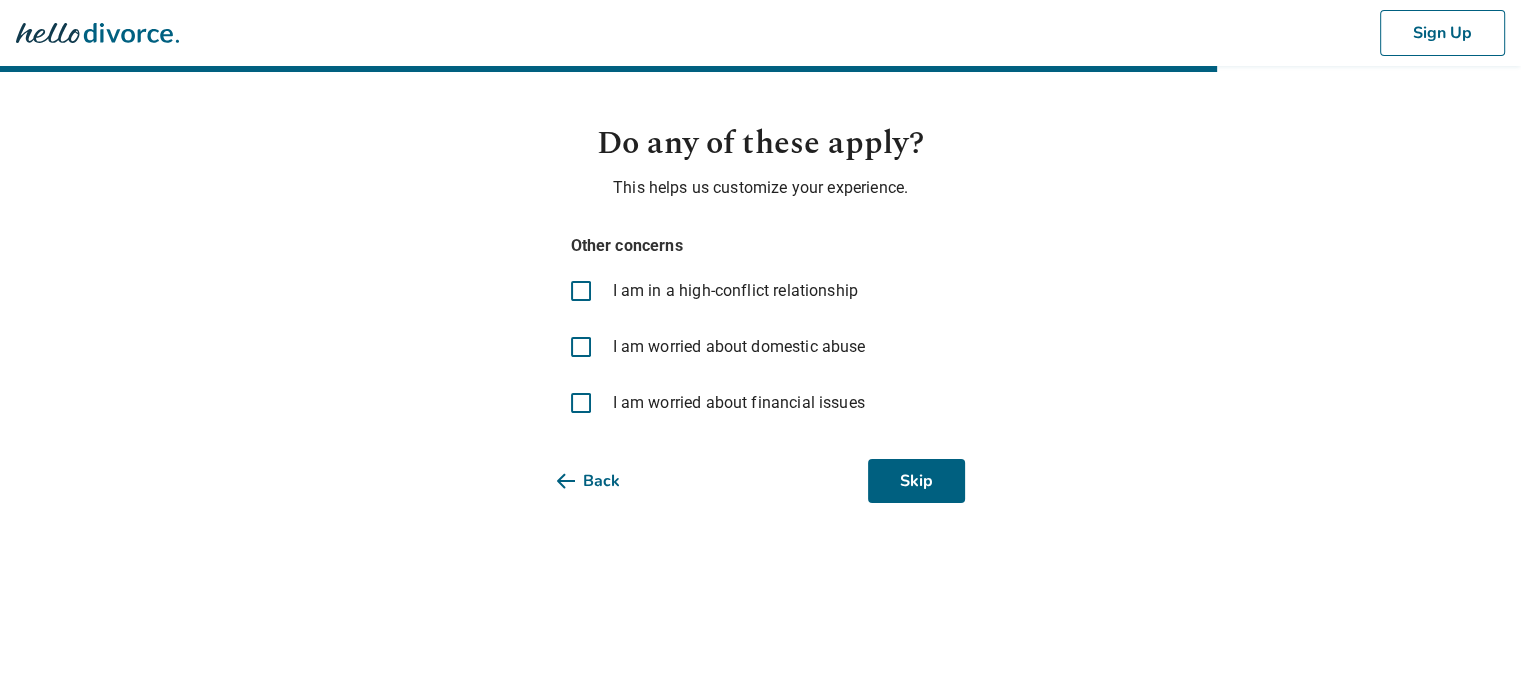 scroll, scrollTop: 0, scrollLeft: 0, axis: both 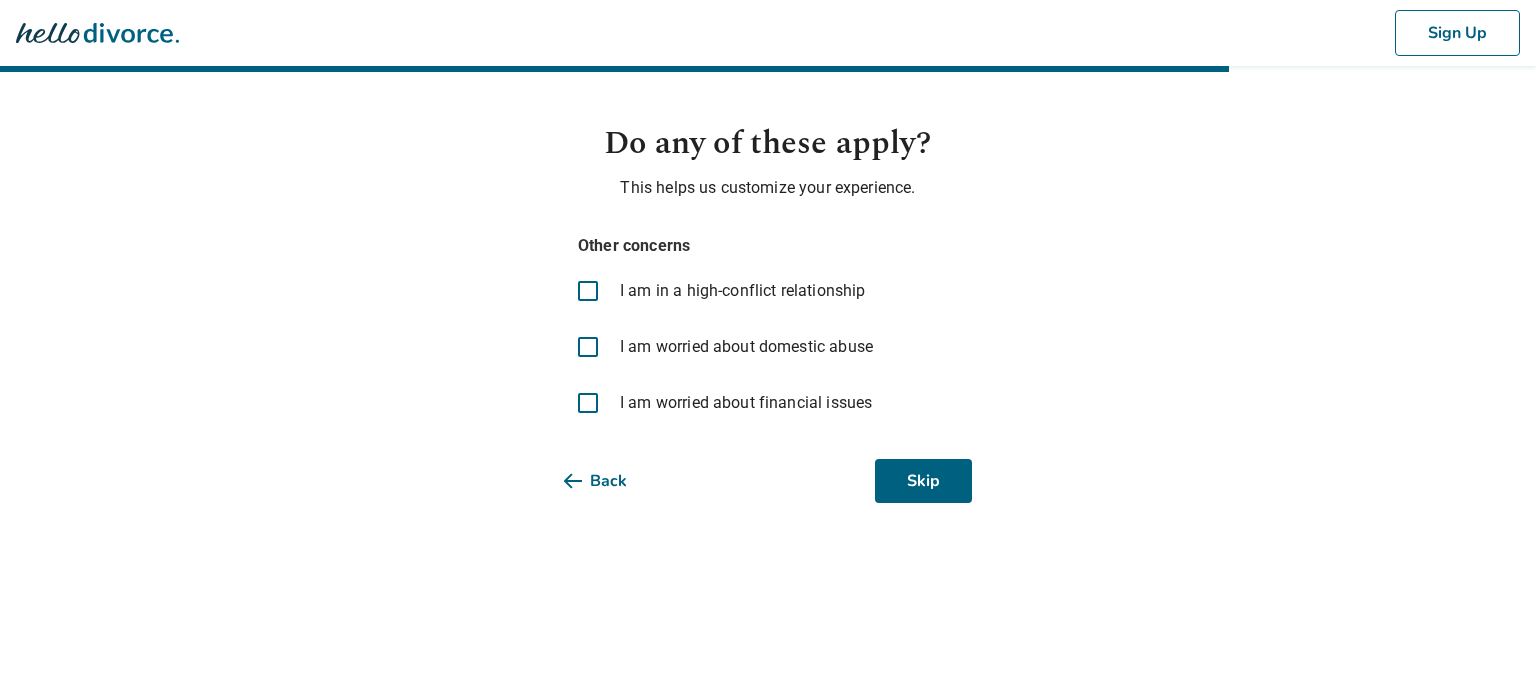click on "I am worried about financial issues" at bounding box center [746, 403] 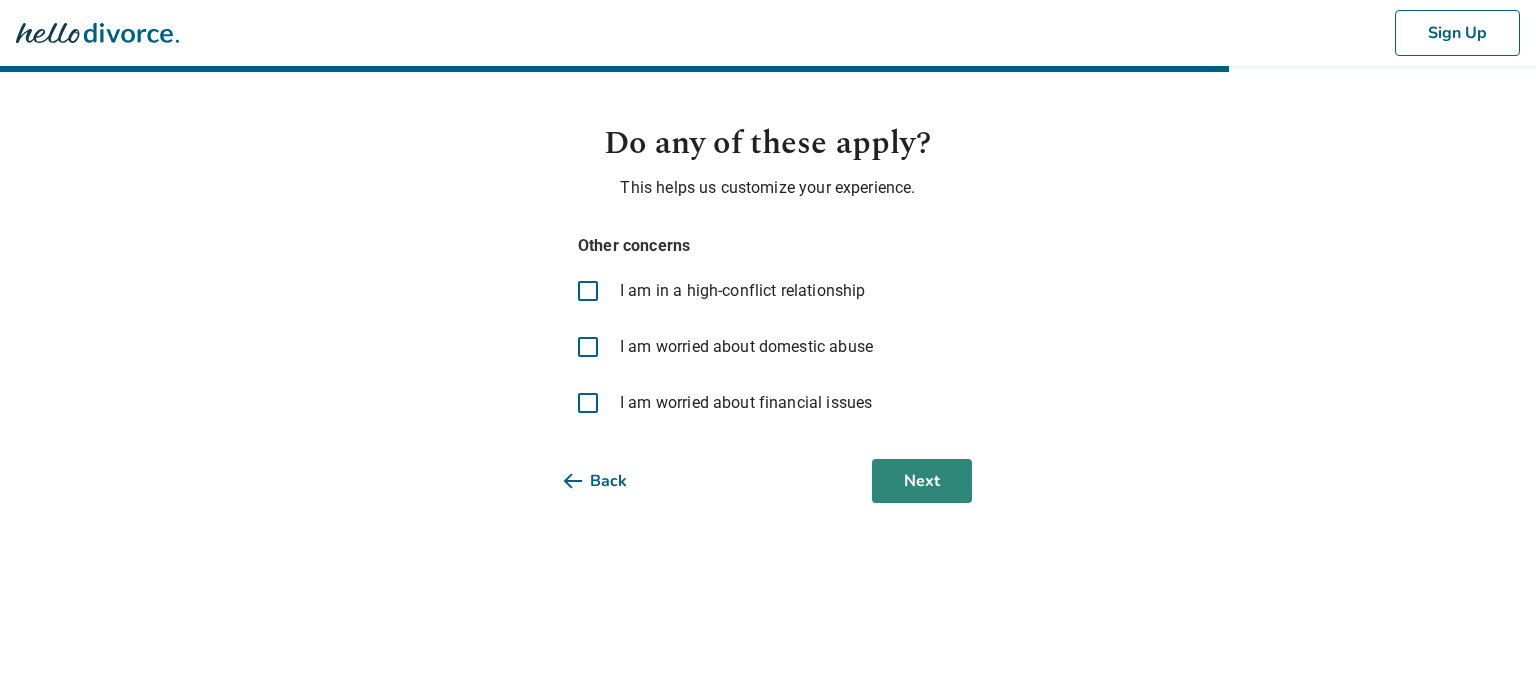 click on "Next" at bounding box center [922, 481] 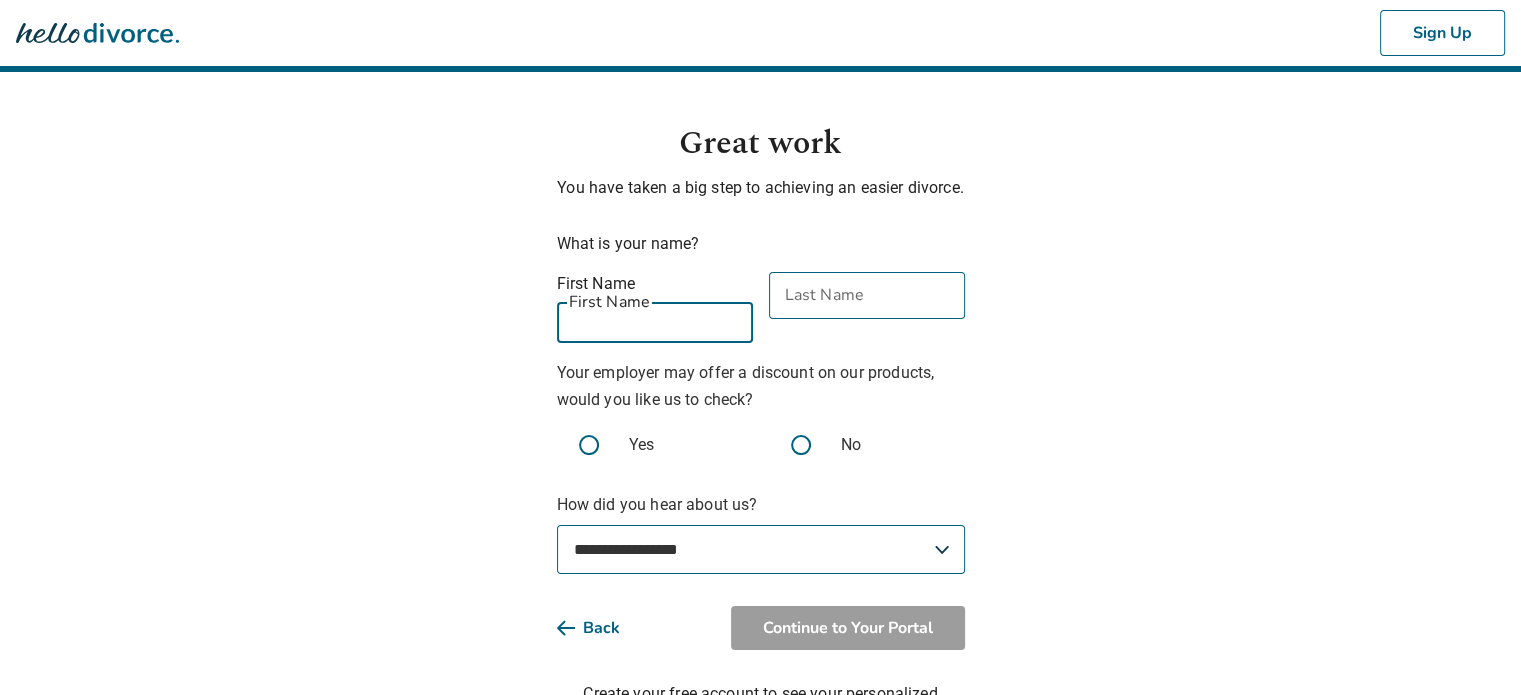 click on "First Name" at bounding box center [655, 319] 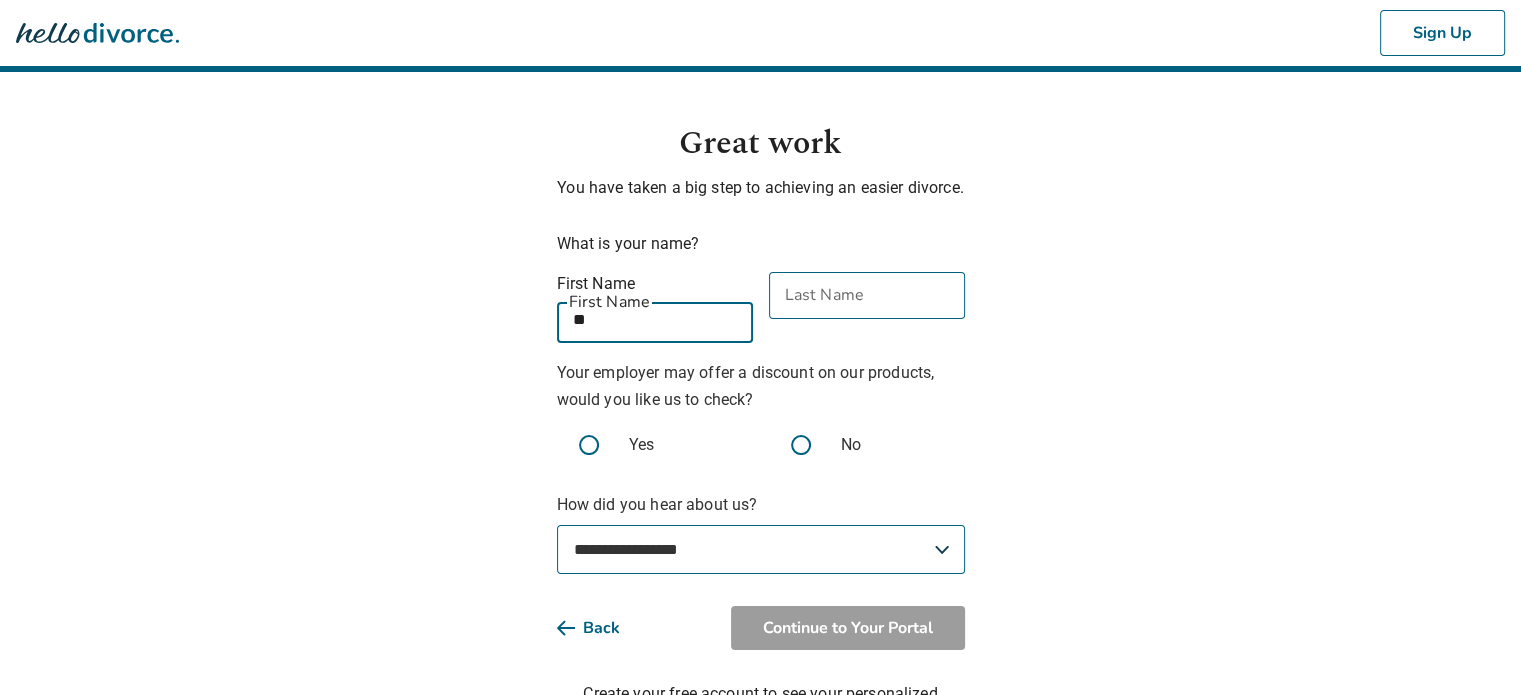 type on "*" 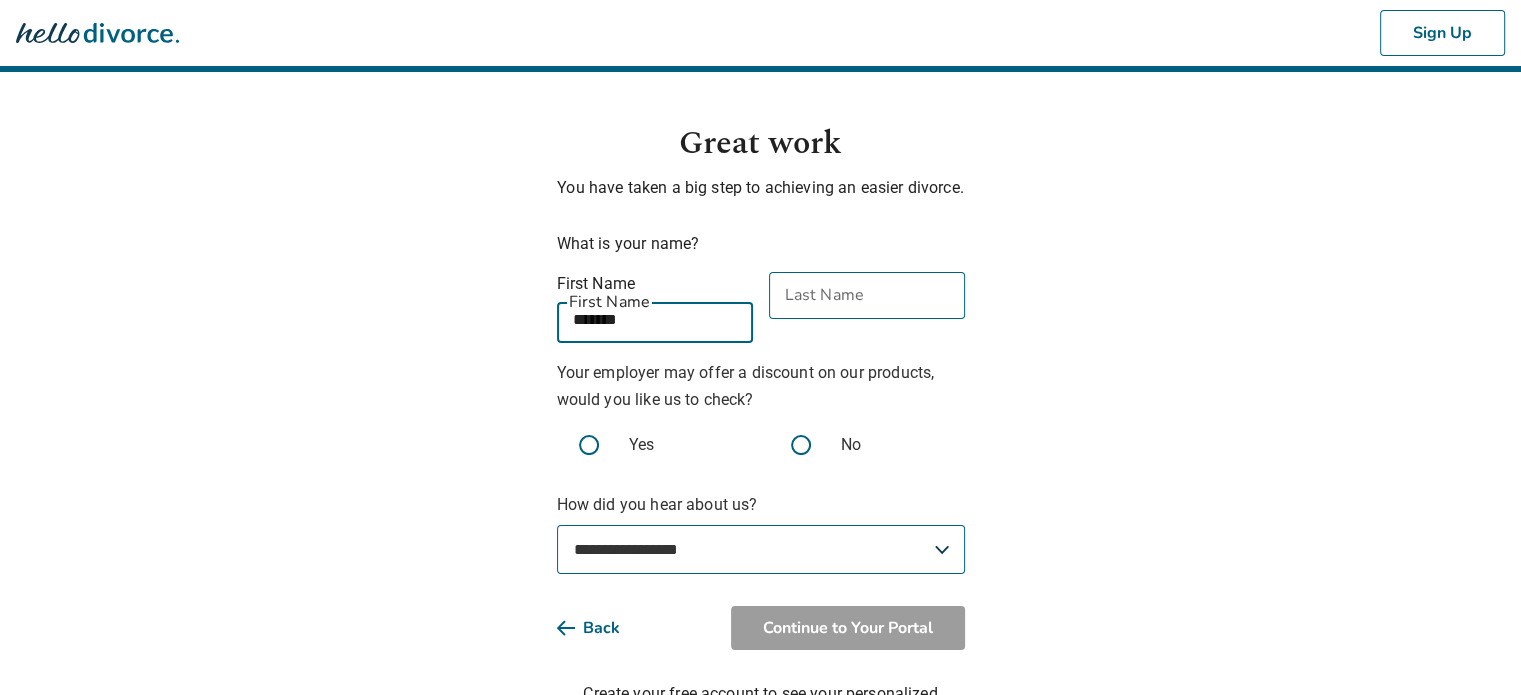 type on "*******" 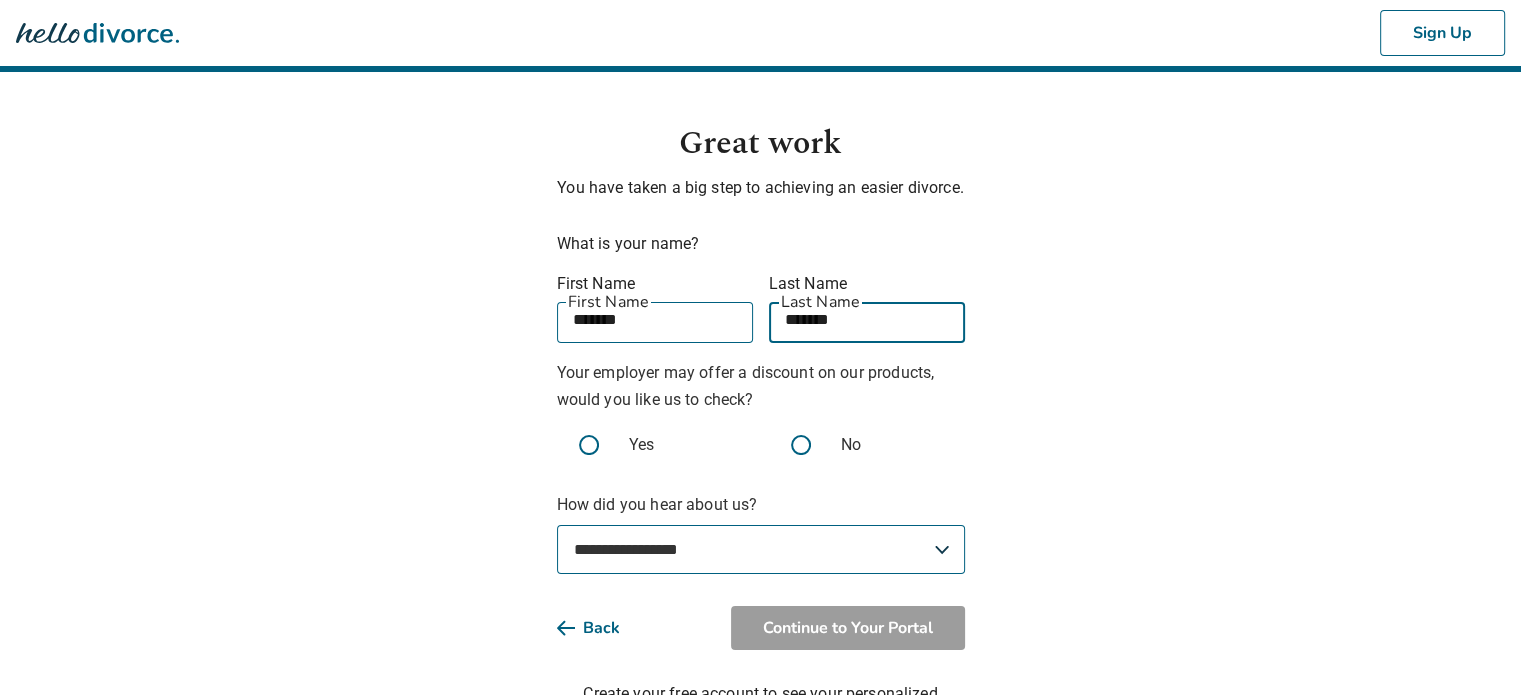 type on "*******" 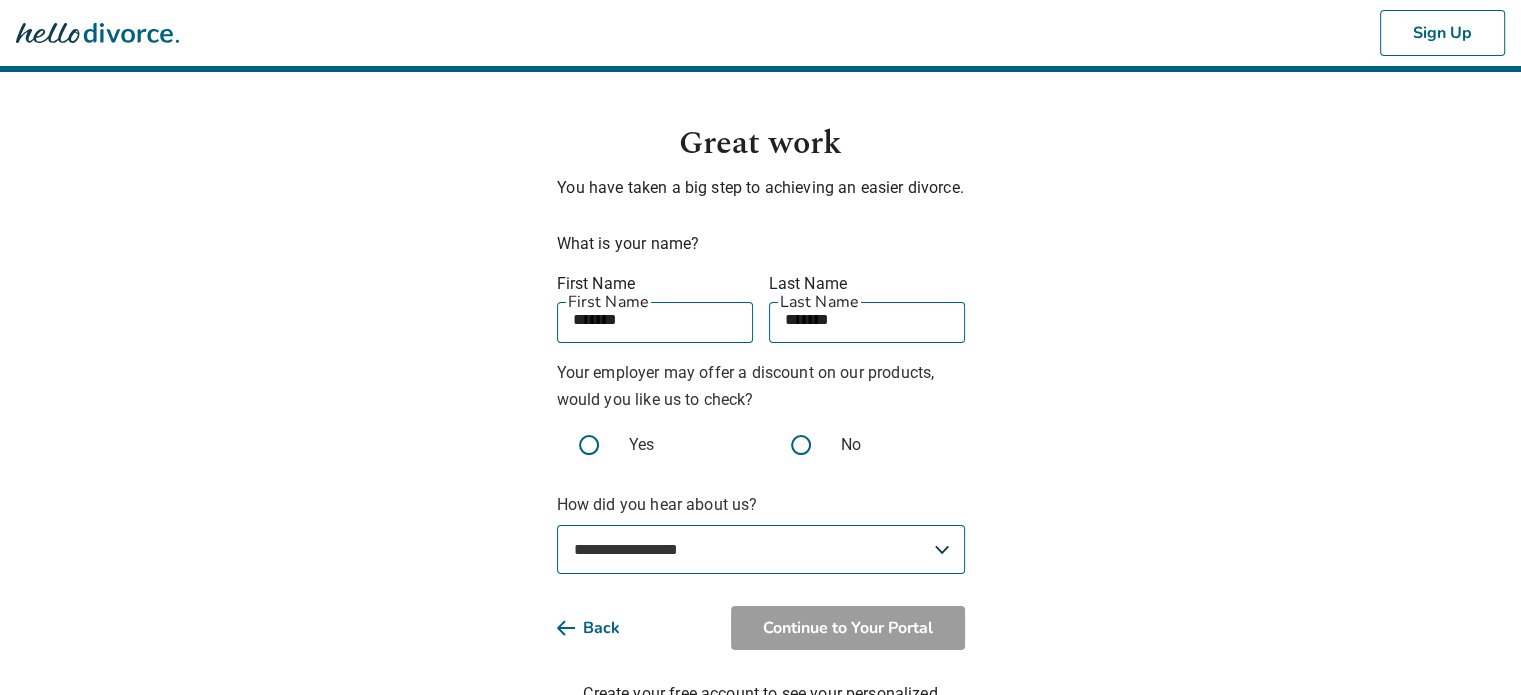 click at bounding box center (801, 445) 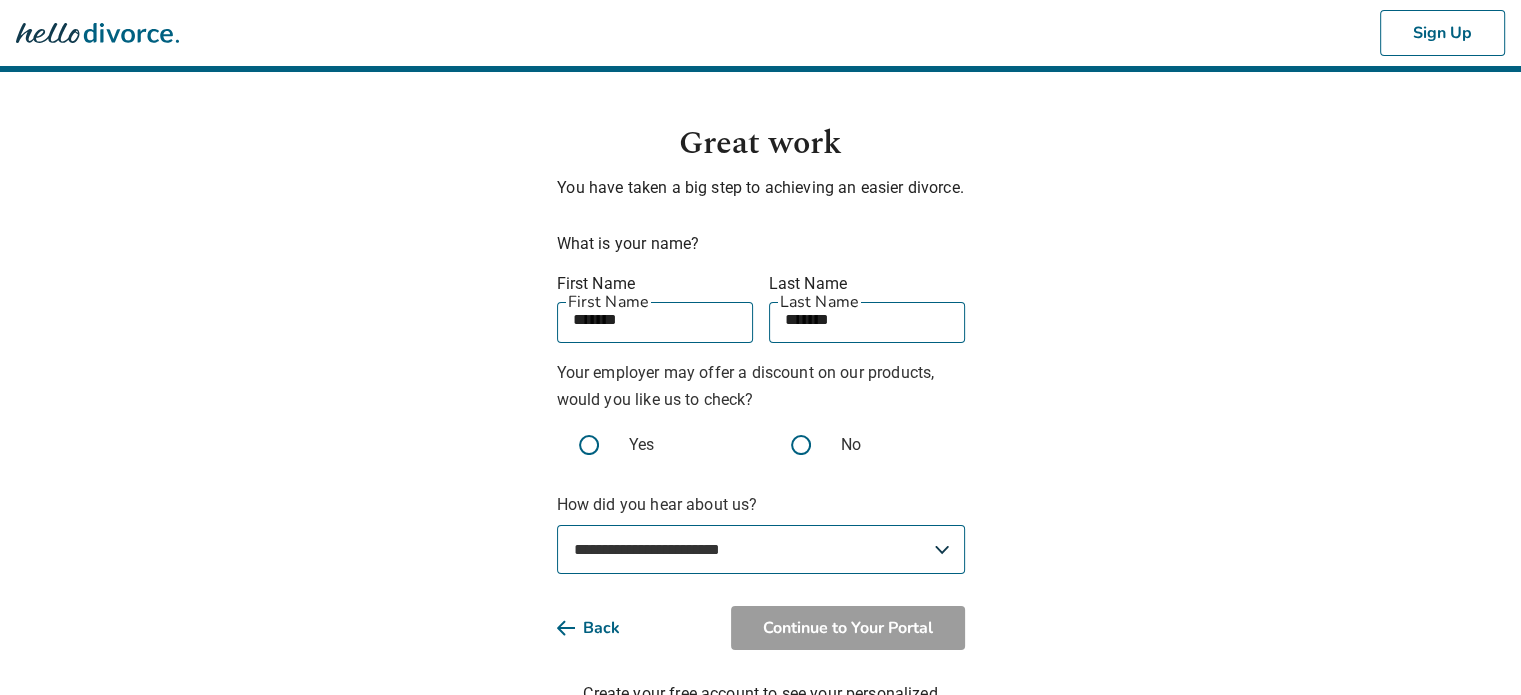 click on "**********" at bounding box center (761, 549) 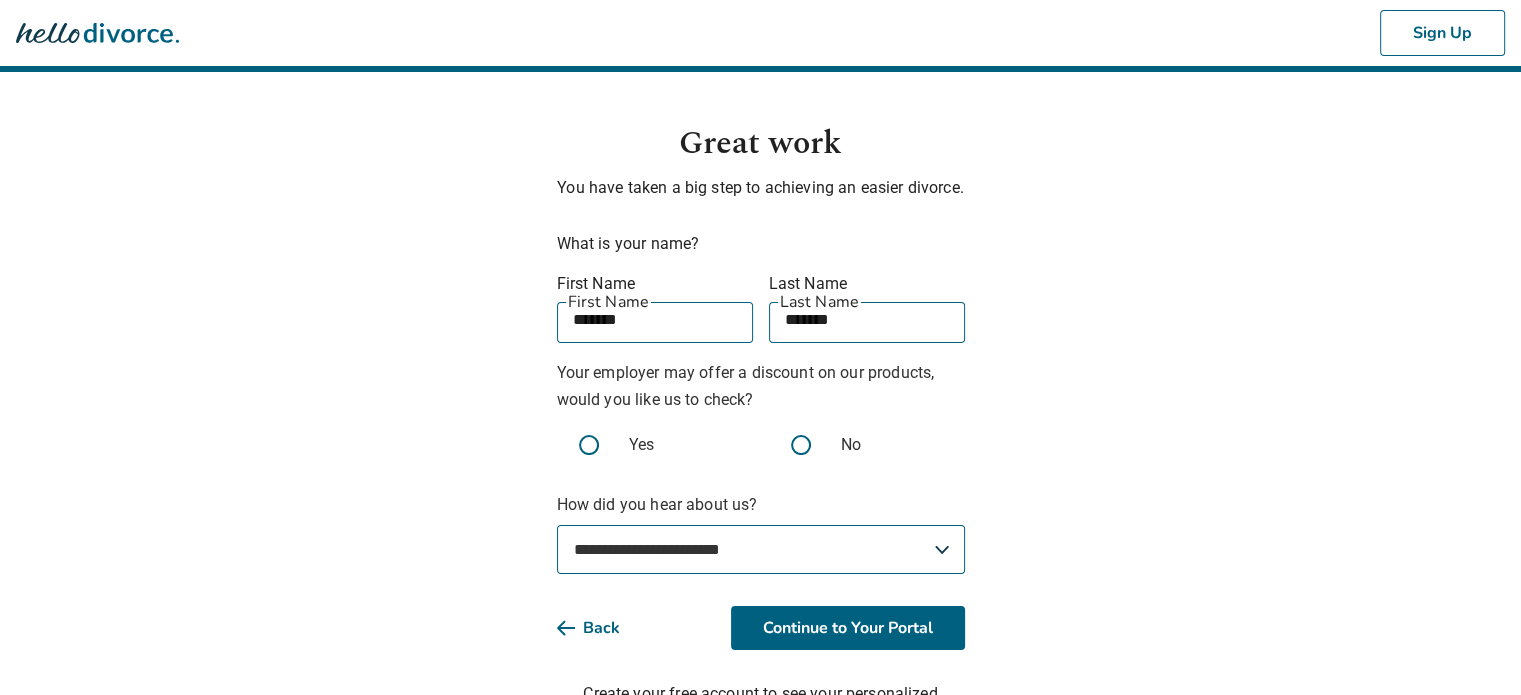 scroll, scrollTop: 82, scrollLeft: 0, axis: vertical 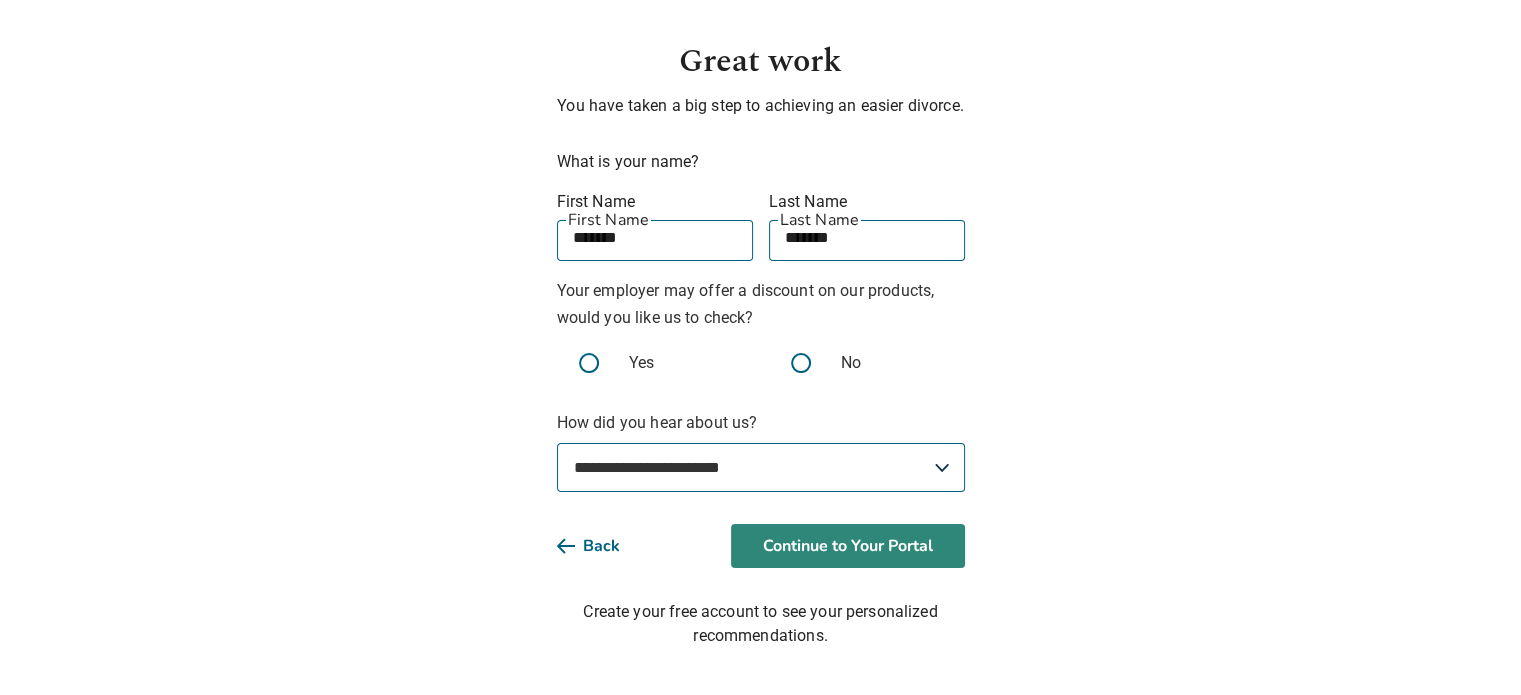 click on "Continue to Your Portal" at bounding box center (848, 546) 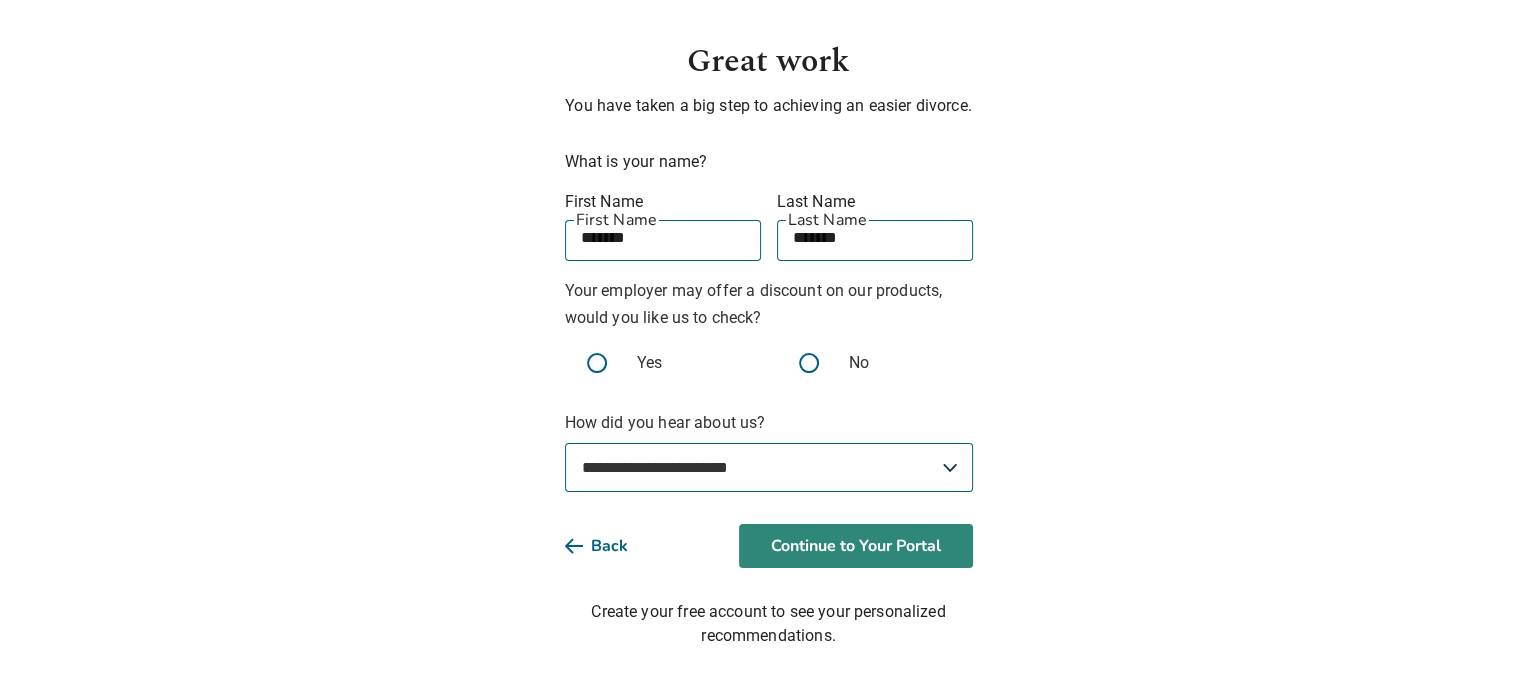 scroll, scrollTop: 0, scrollLeft: 0, axis: both 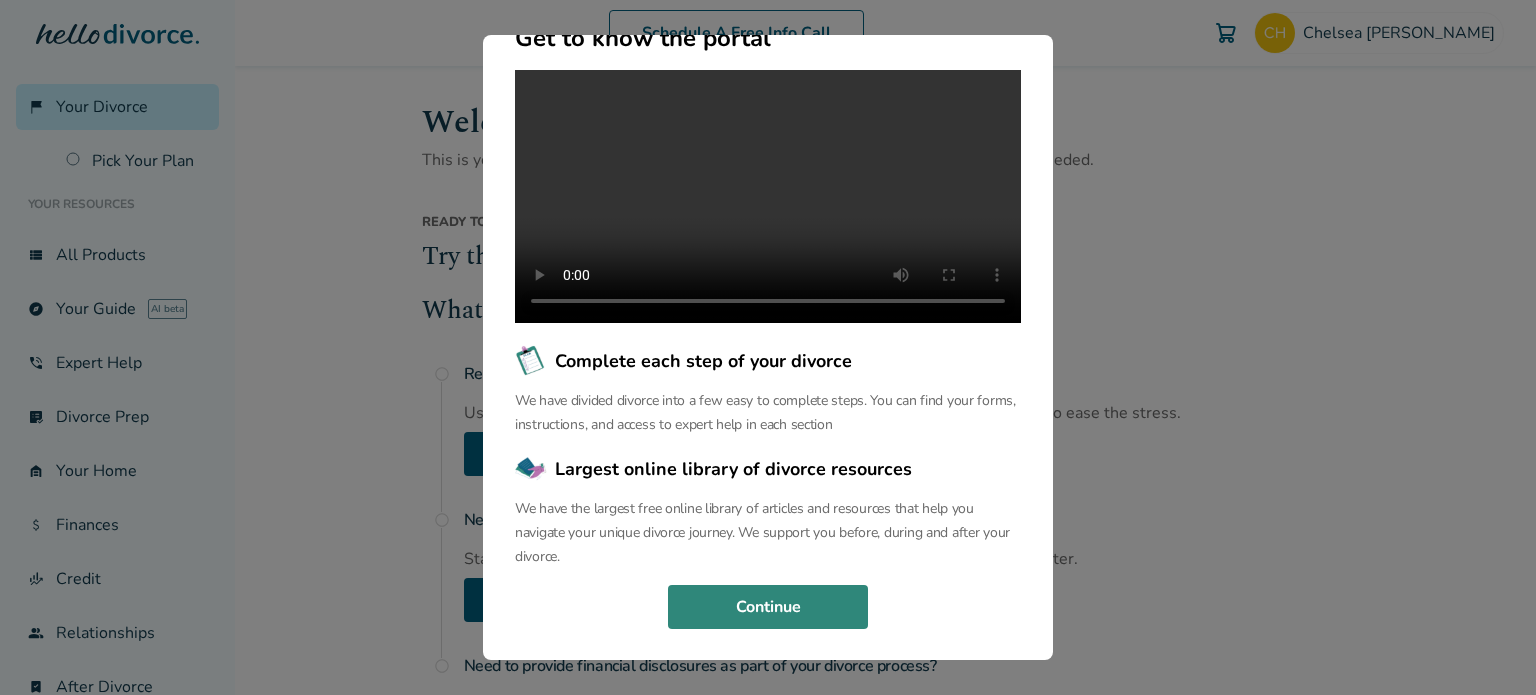 click on "Continue" at bounding box center (768, 607) 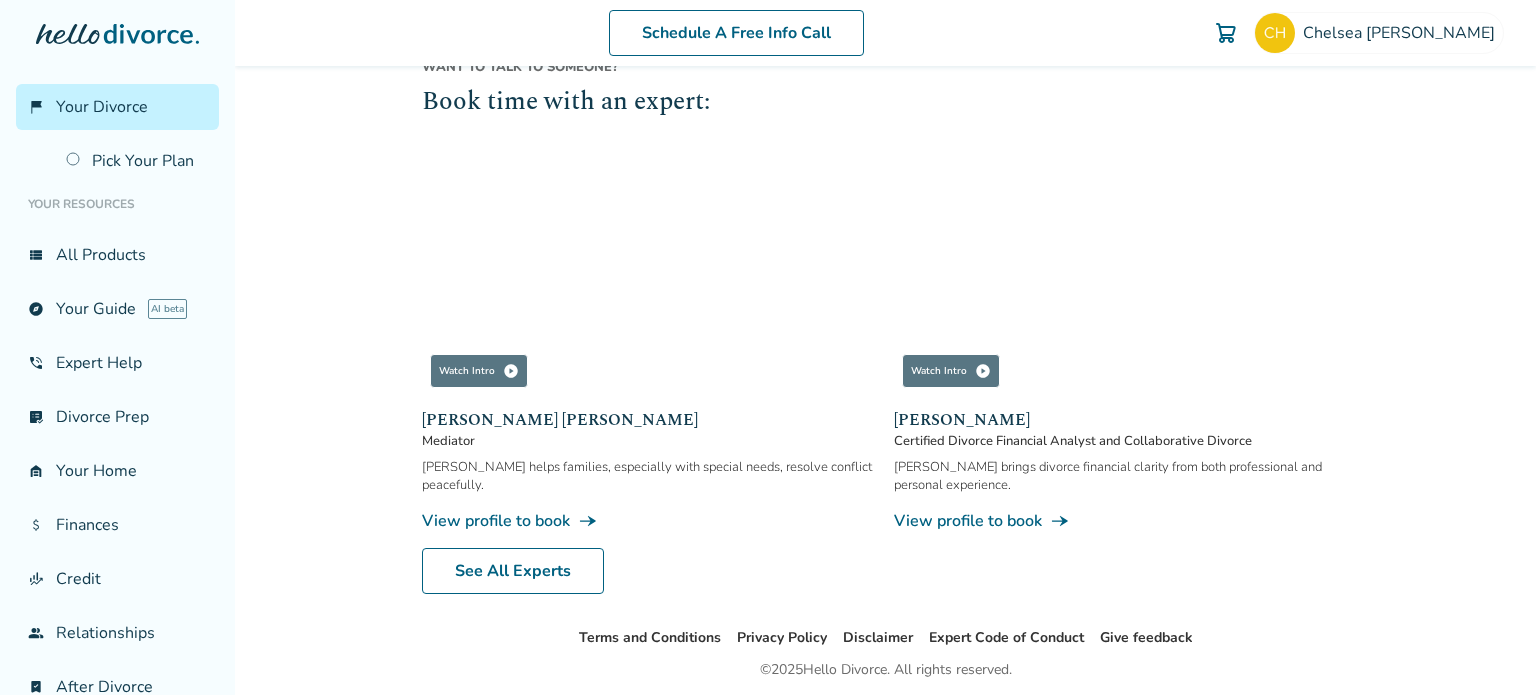 scroll, scrollTop: 1180, scrollLeft: 0, axis: vertical 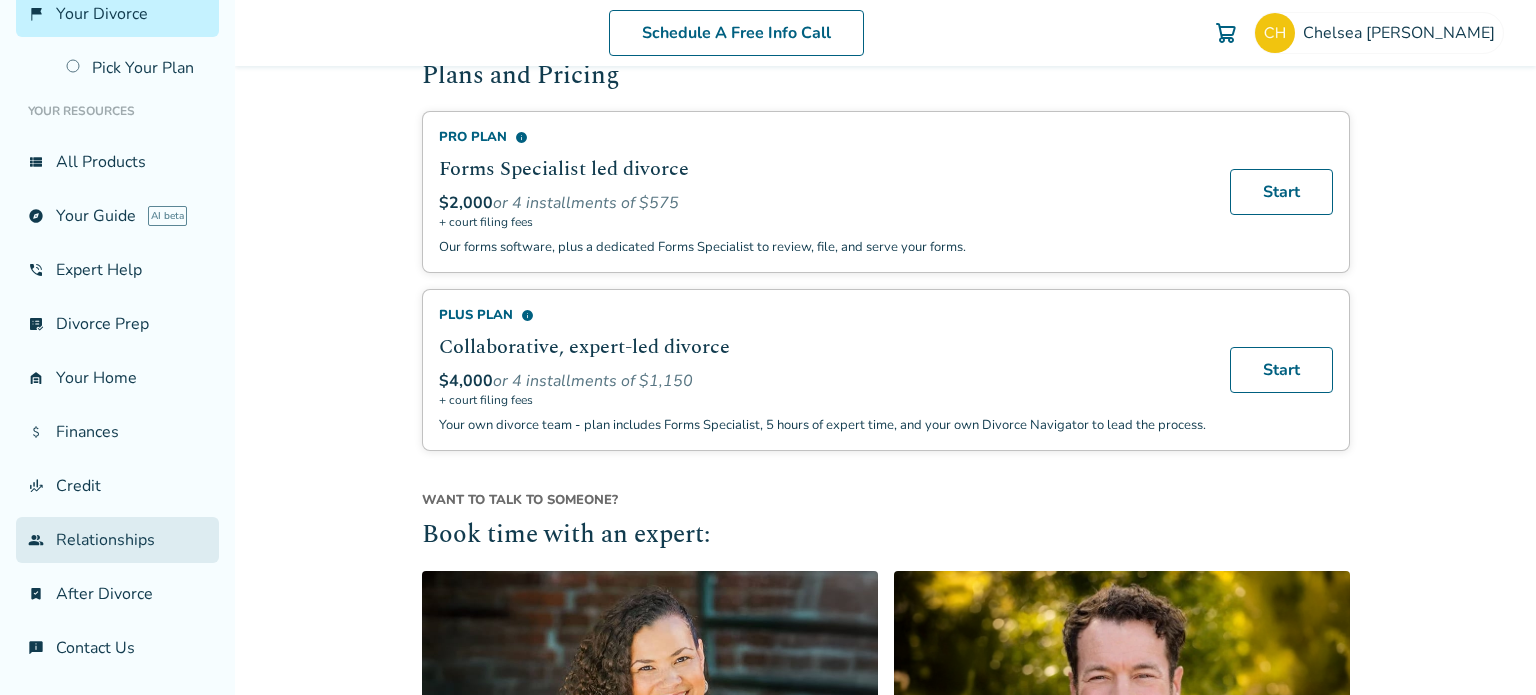 click on "group Relationships" at bounding box center [117, 540] 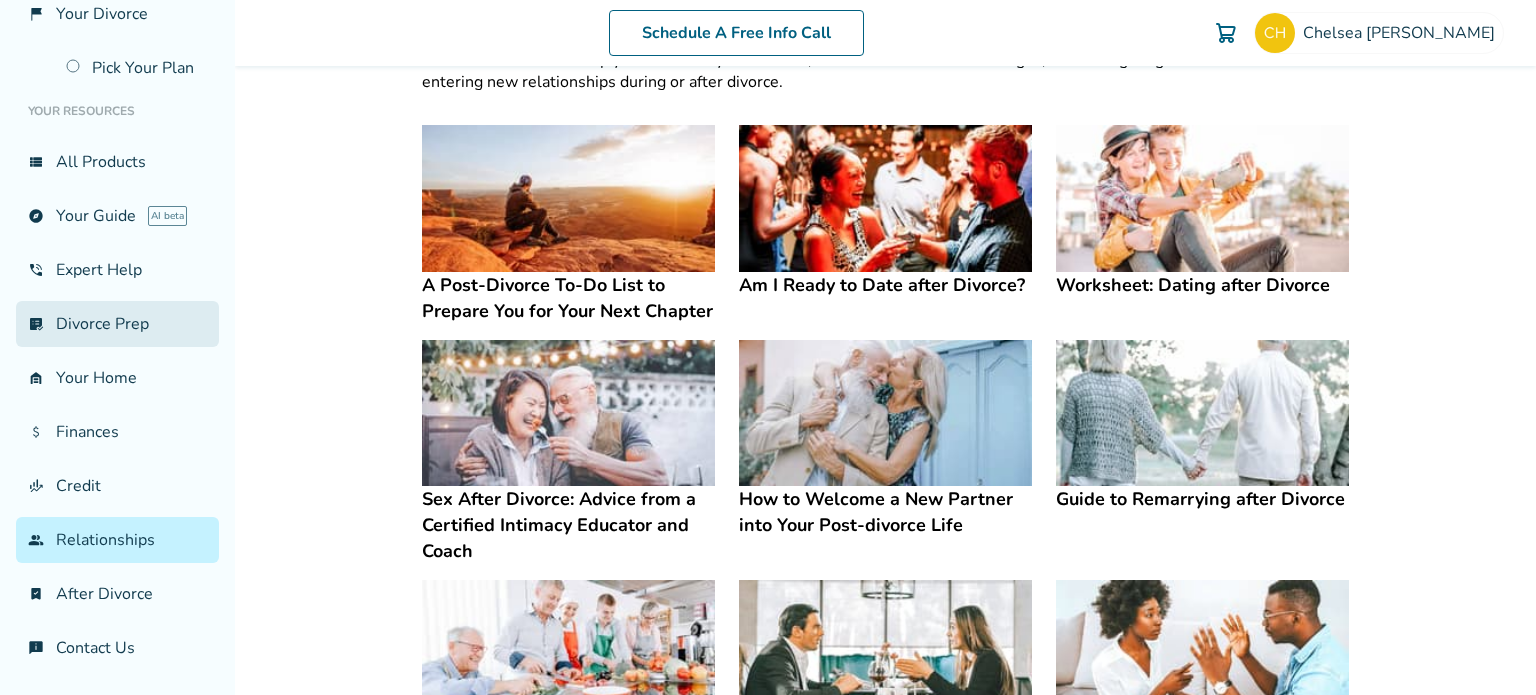scroll, scrollTop: 0, scrollLeft: 0, axis: both 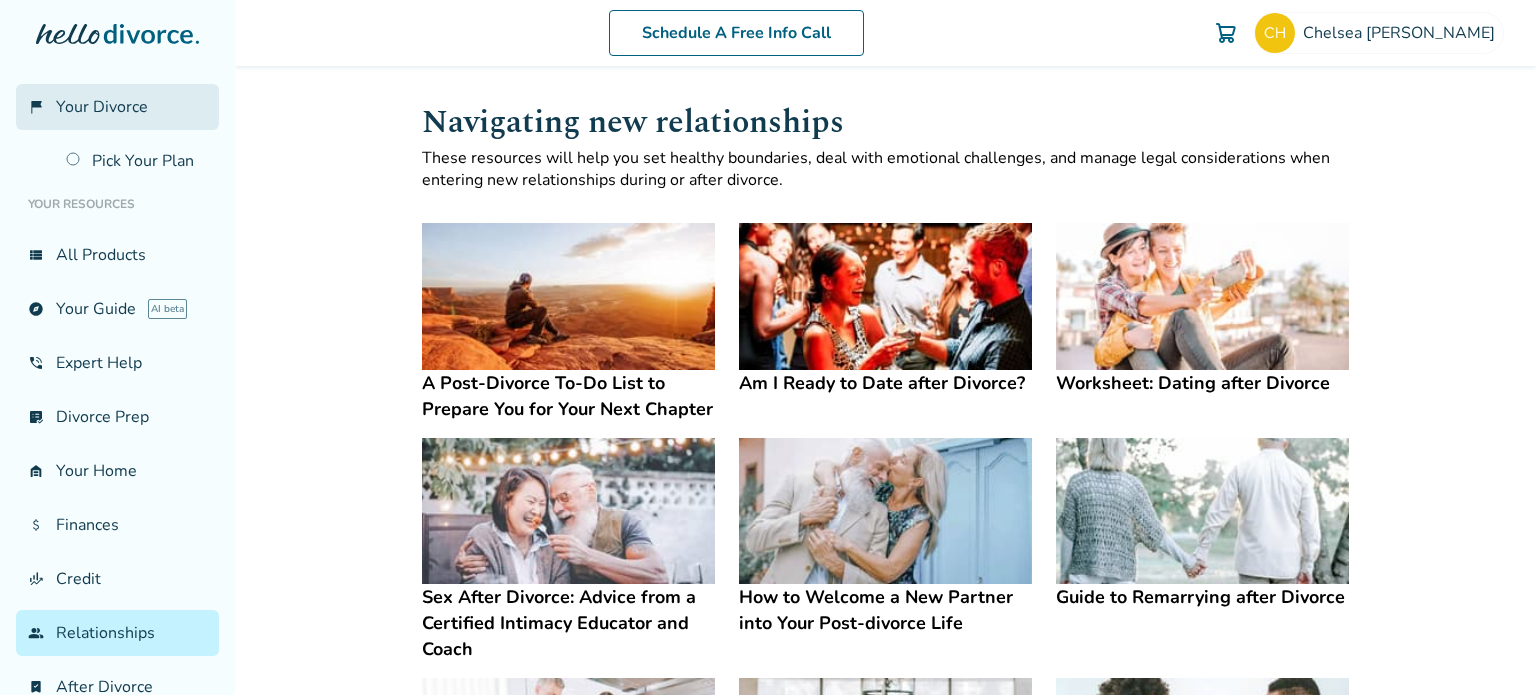click on "flag_2 Your Divorce" at bounding box center [117, 107] 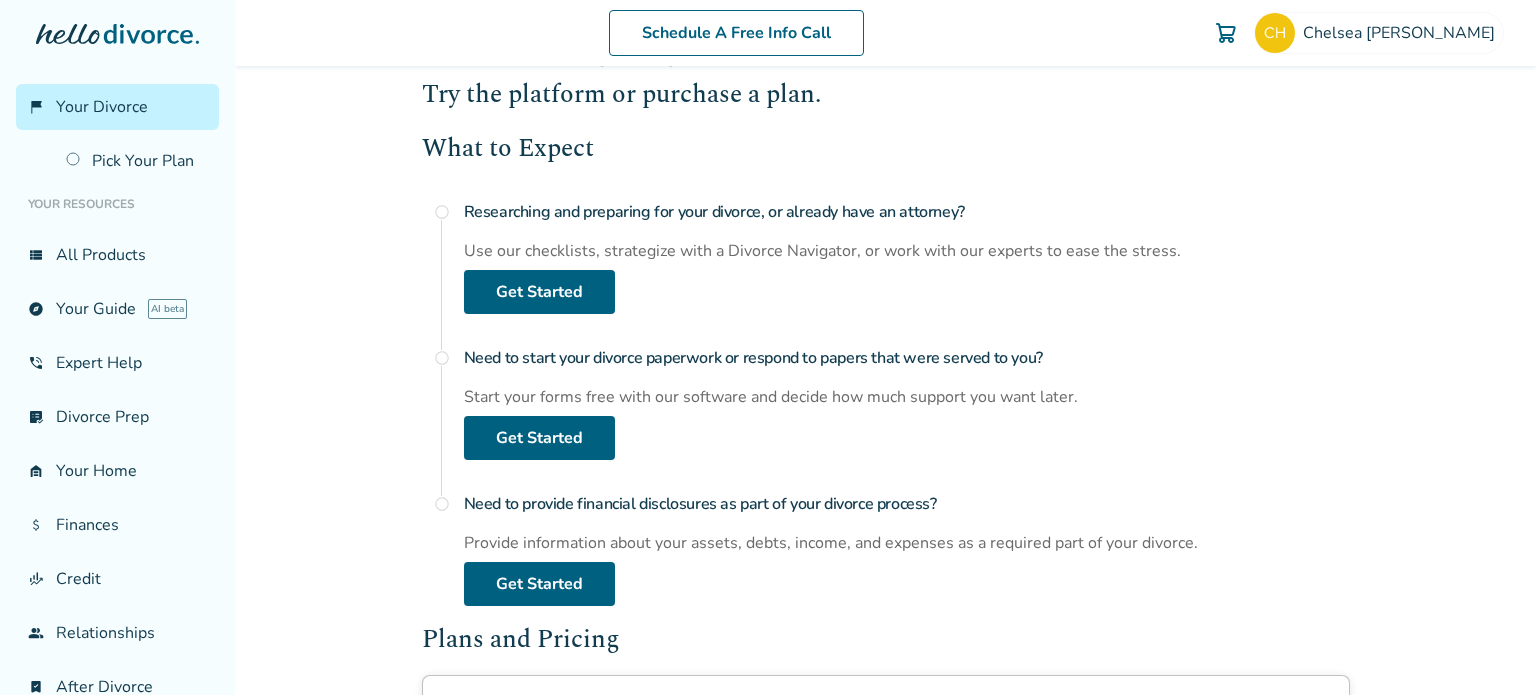 scroll, scrollTop: 192, scrollLeft: 0, axis: vertical 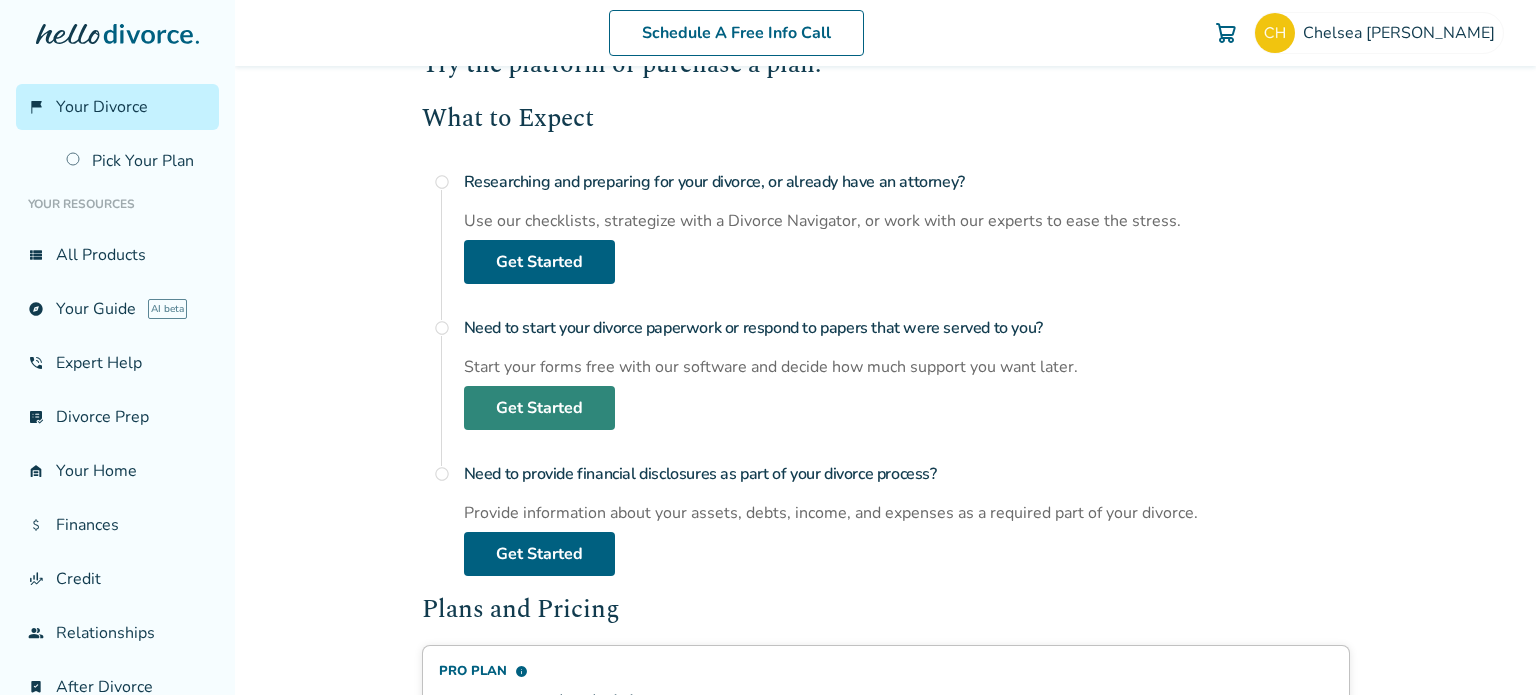 click on "Get Started" at bounding box center [539, 408] 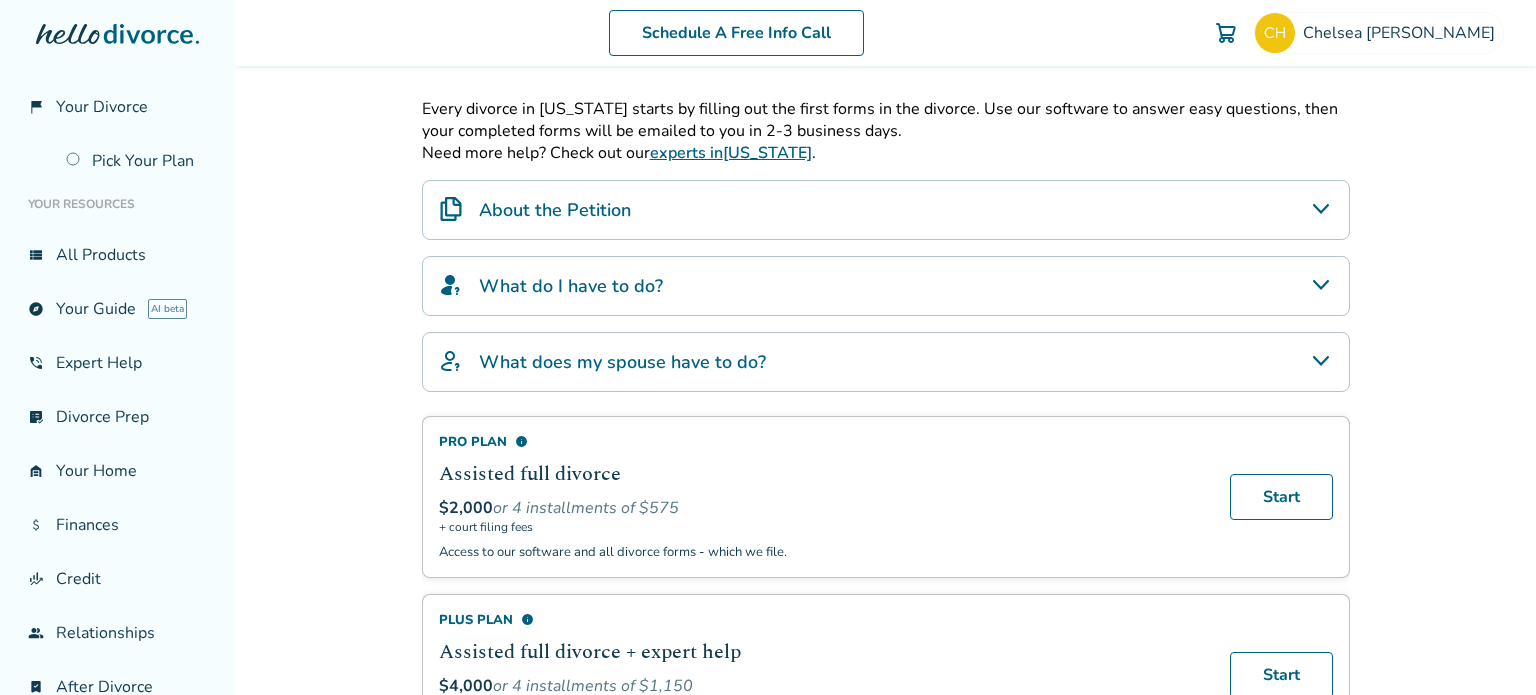 scroll, scrollTop: 112, scrollLeft: 0, axis: vertical 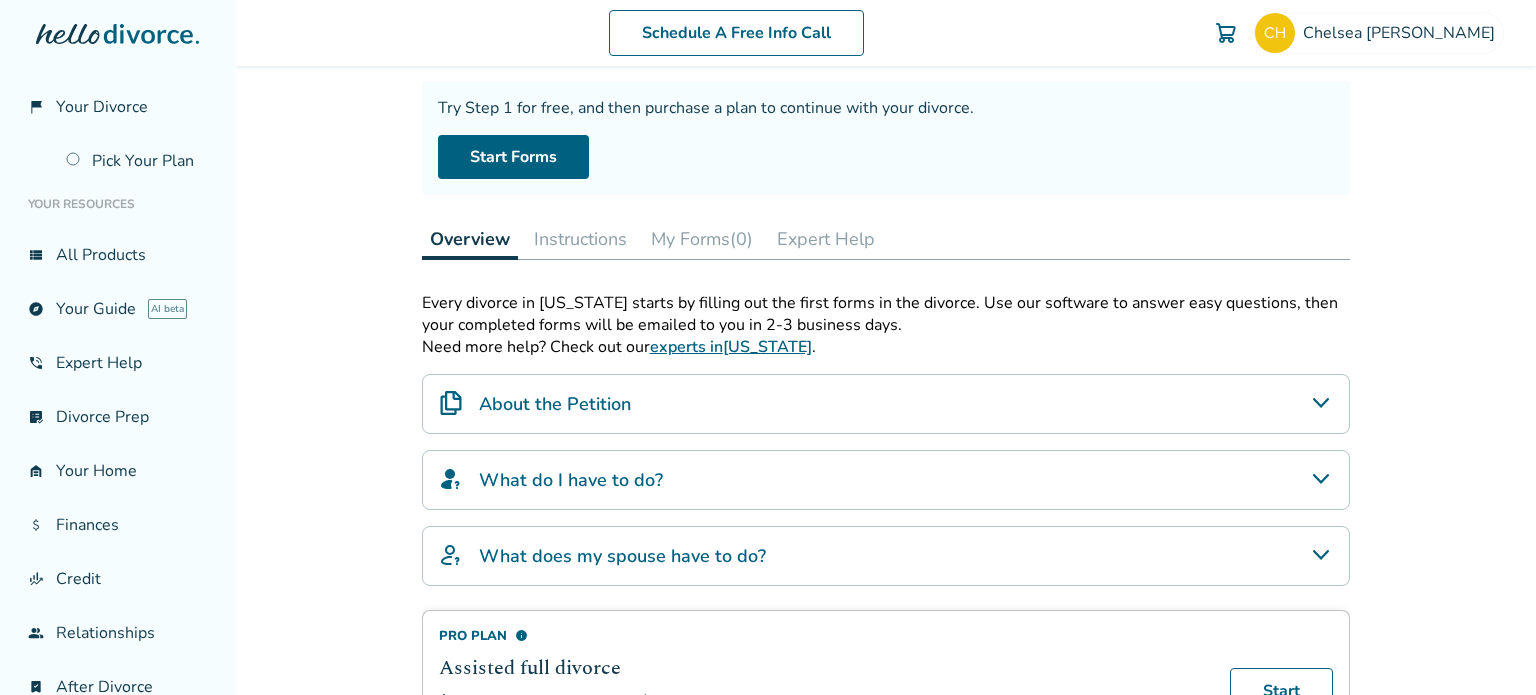 click on "About the Petition" at bounding box center [555, 404] 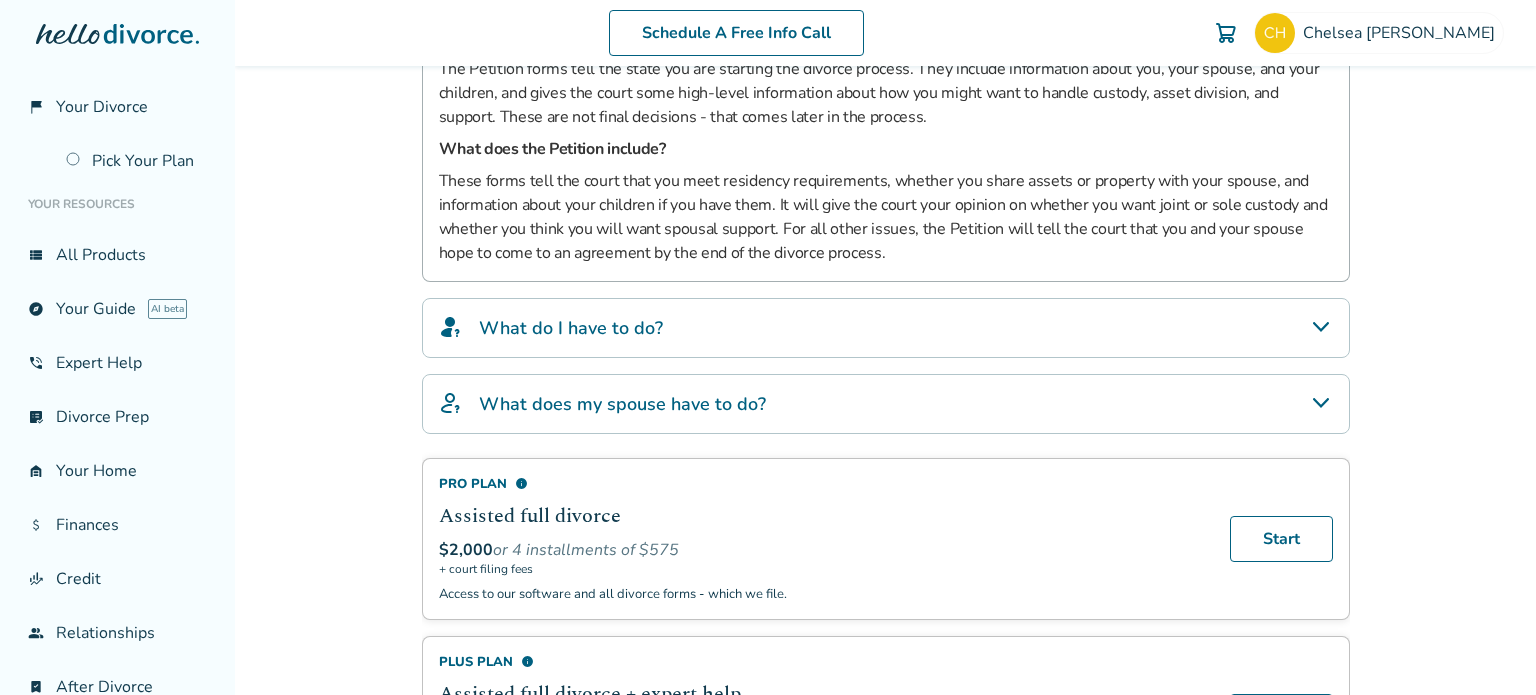 scroll, scrollTop: 544, scrollLeft: 0, axis: vertical 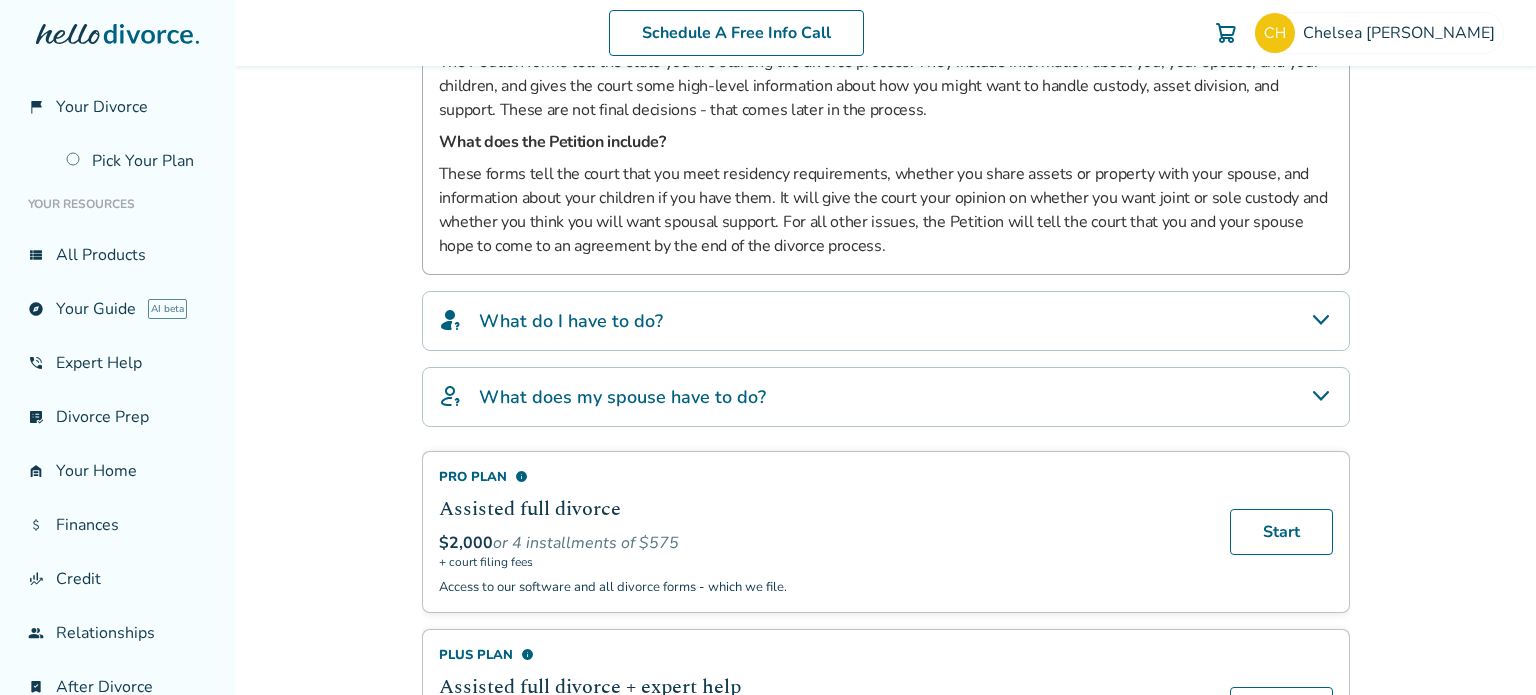 click on "What does my spouse have to do?" at bounding box center (622, 397) 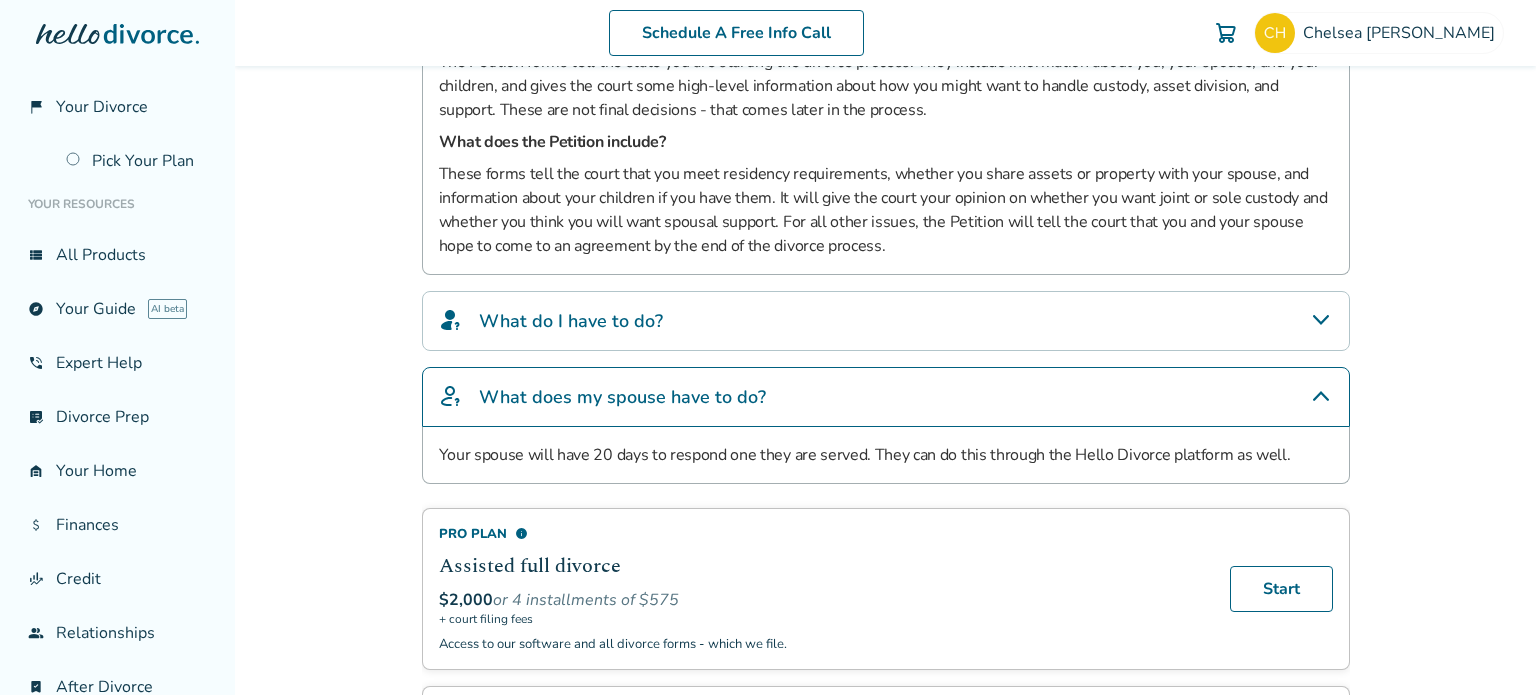 click on "What does my spouse have to do?" at bounding box center [622, 397] 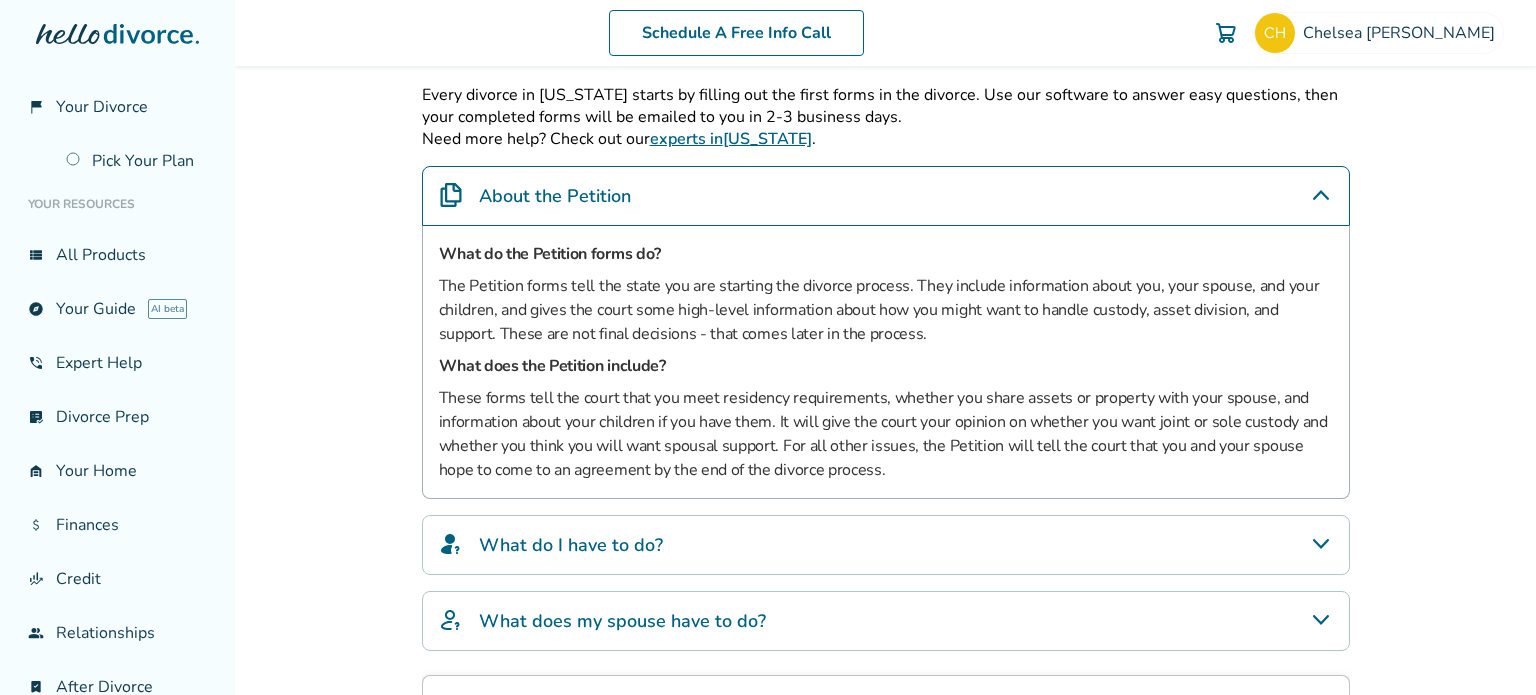 scroll, scrollTop: 0, scrollLeft: 0, axis: both 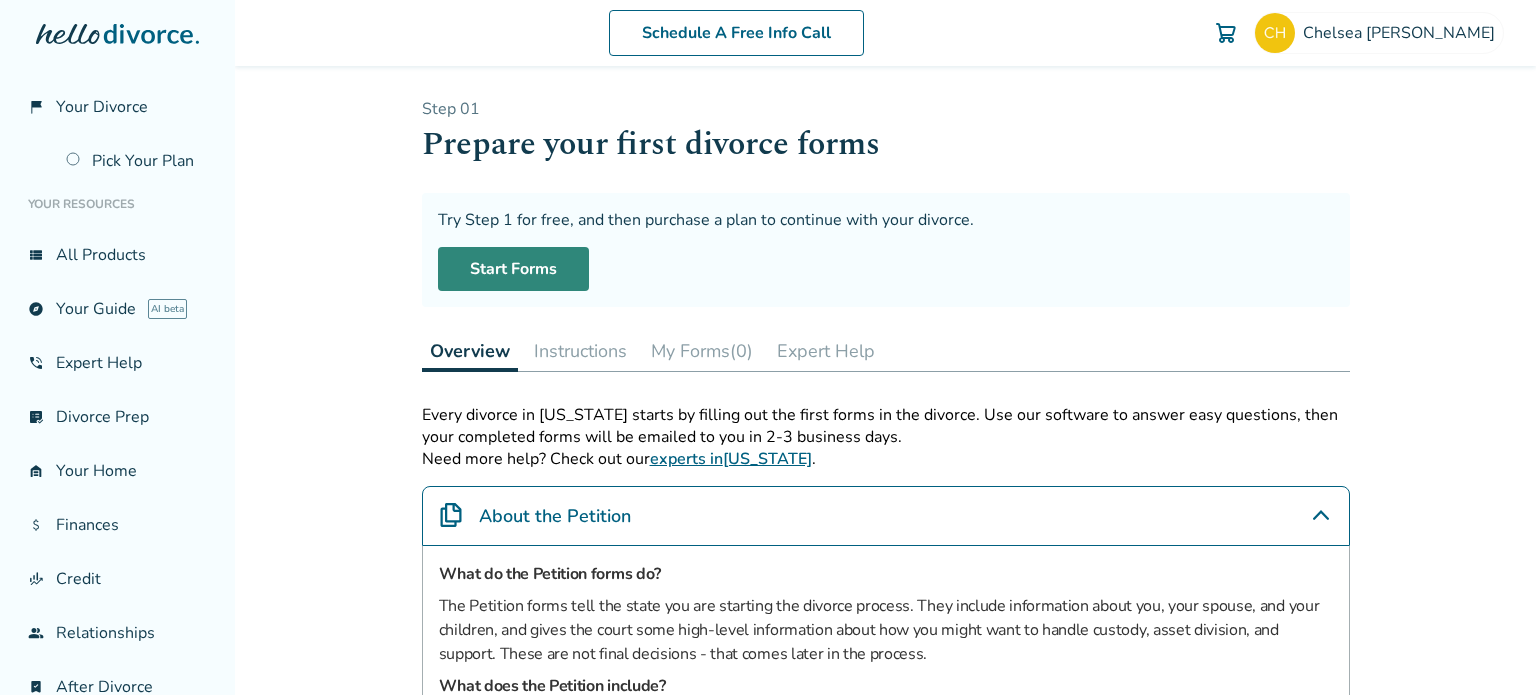 click on "Start Forms" at bounding box center [513, 269] 